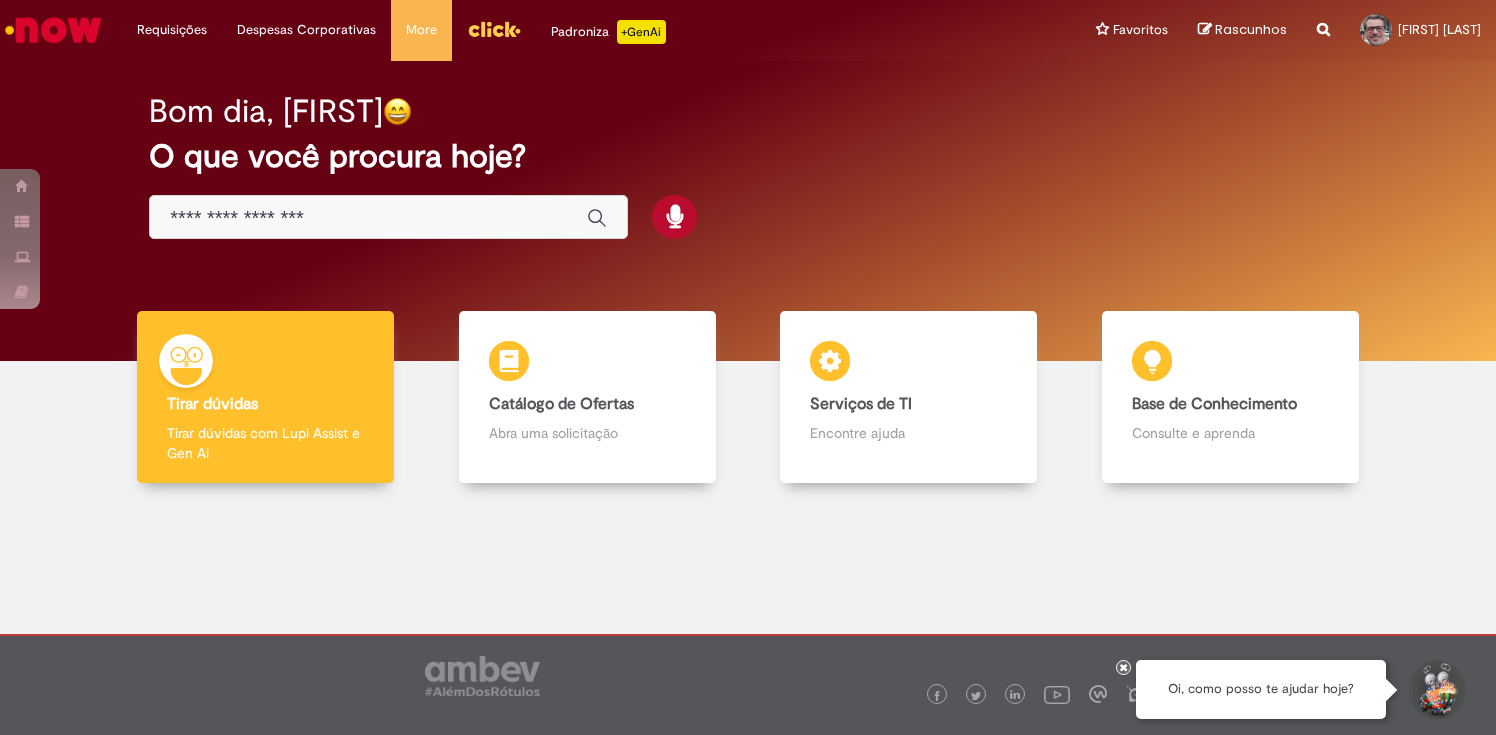 scroll, scrollTop: 0, scrollLeft: 0, axis: both 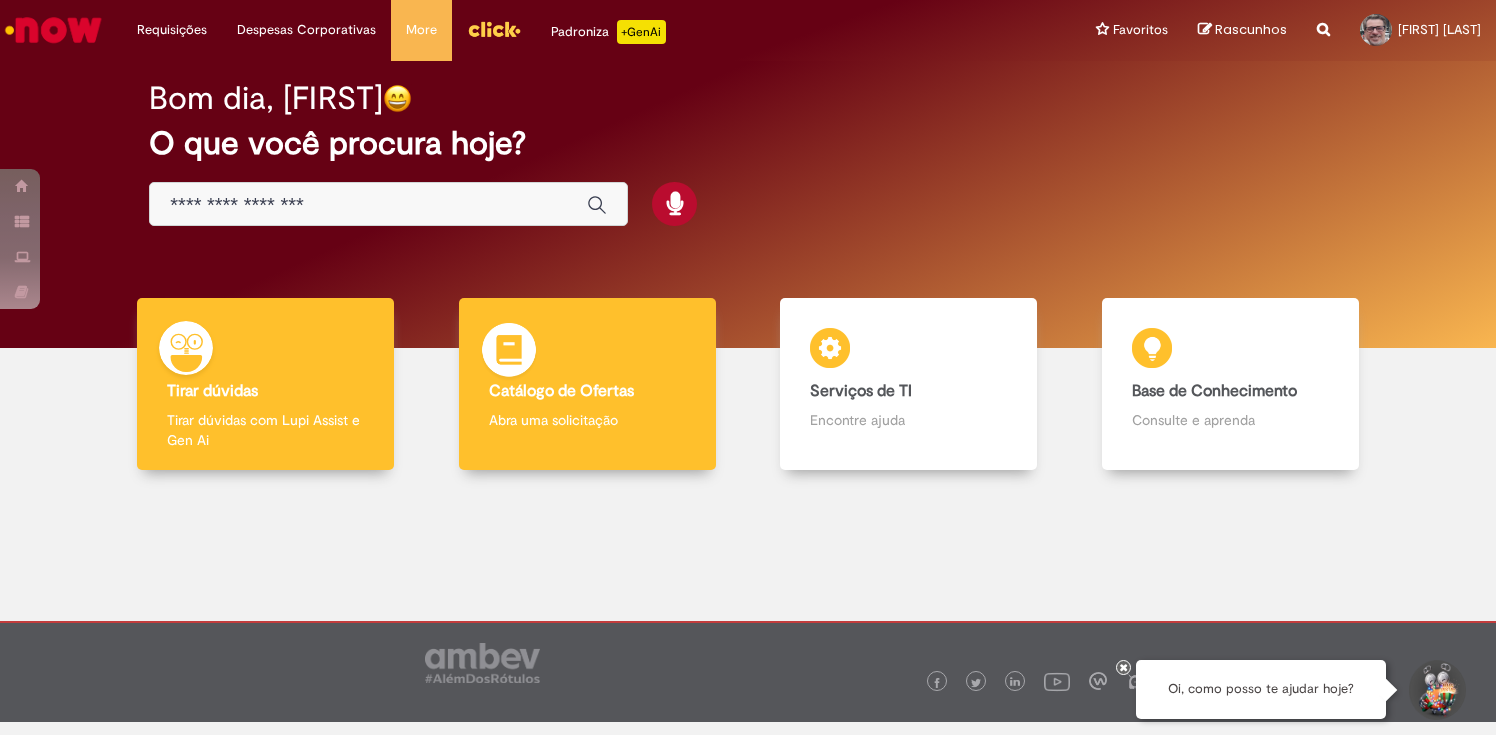 click on "Abra uma solicitação" at bounding box center [587, 420] 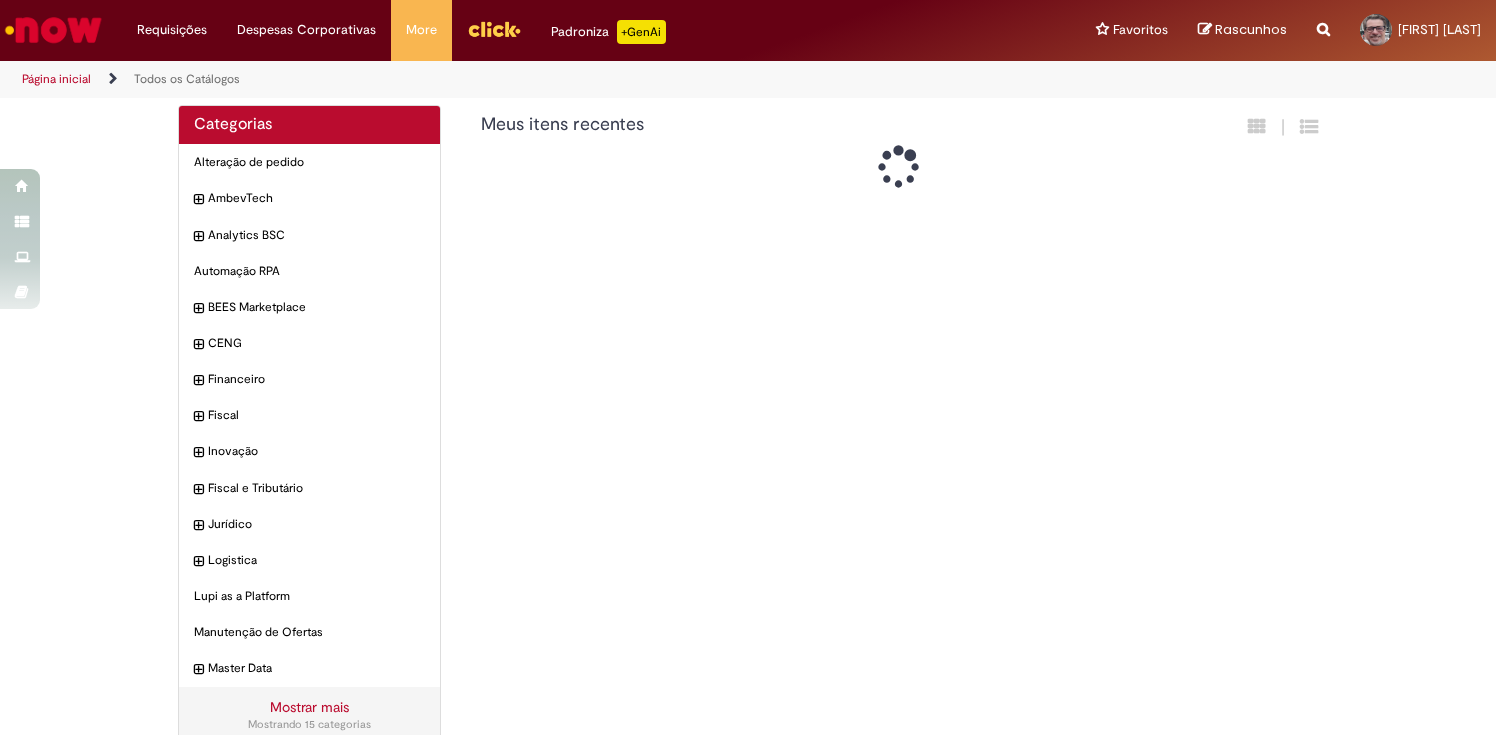 scroll, scrollTop: 0, scrollLeft: 0, axis: both 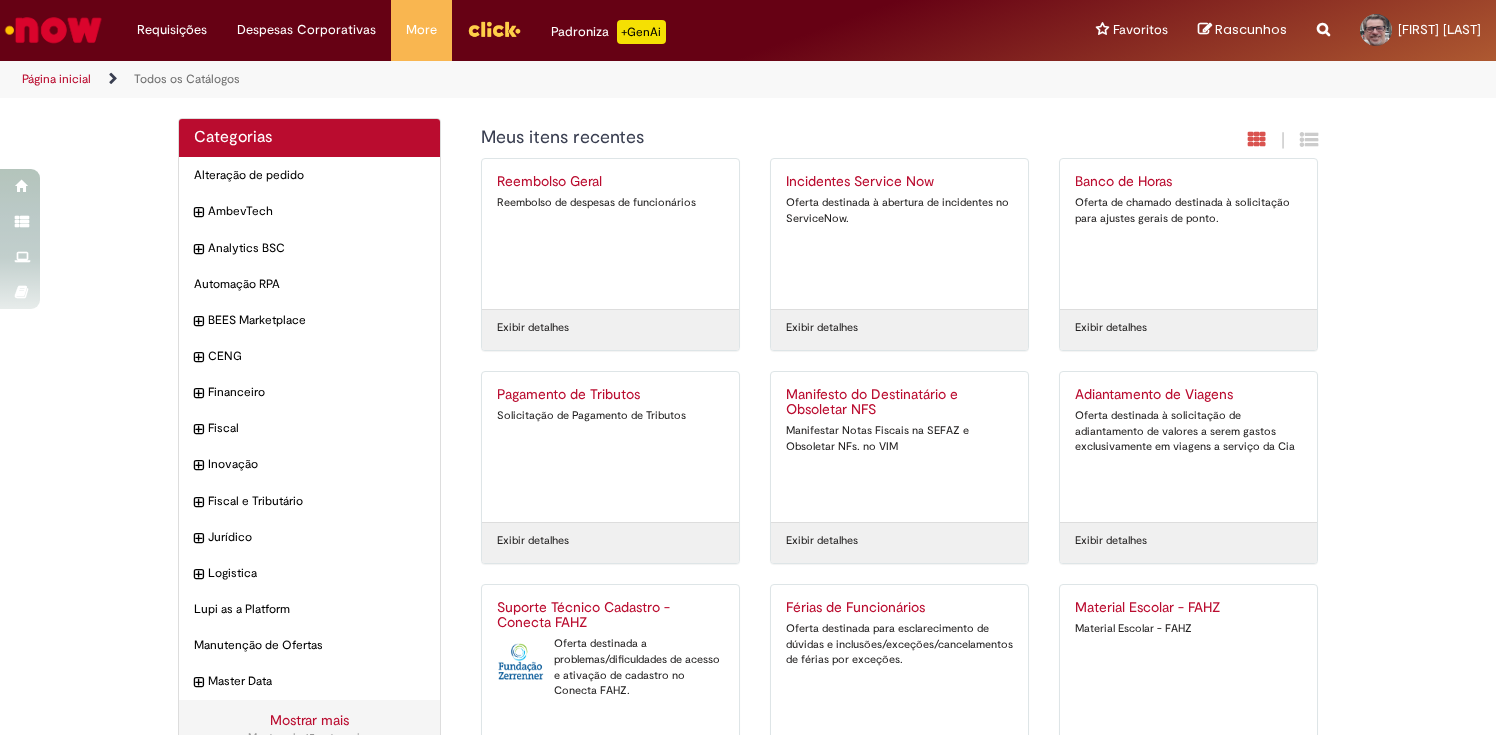 click on "Oferta destinada à abertura de incidentes no ServiceNow." at bounding box center [899, 210] 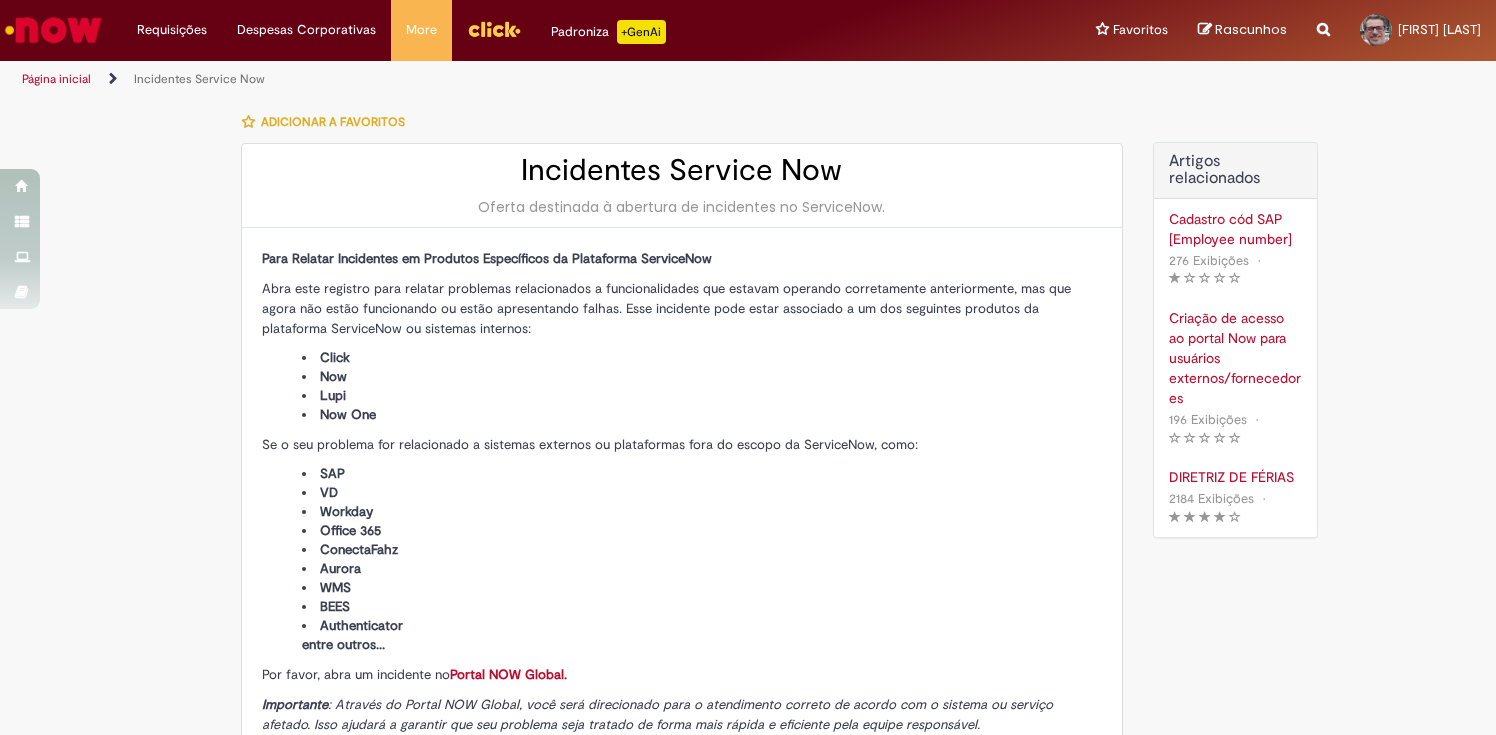 type on "****" 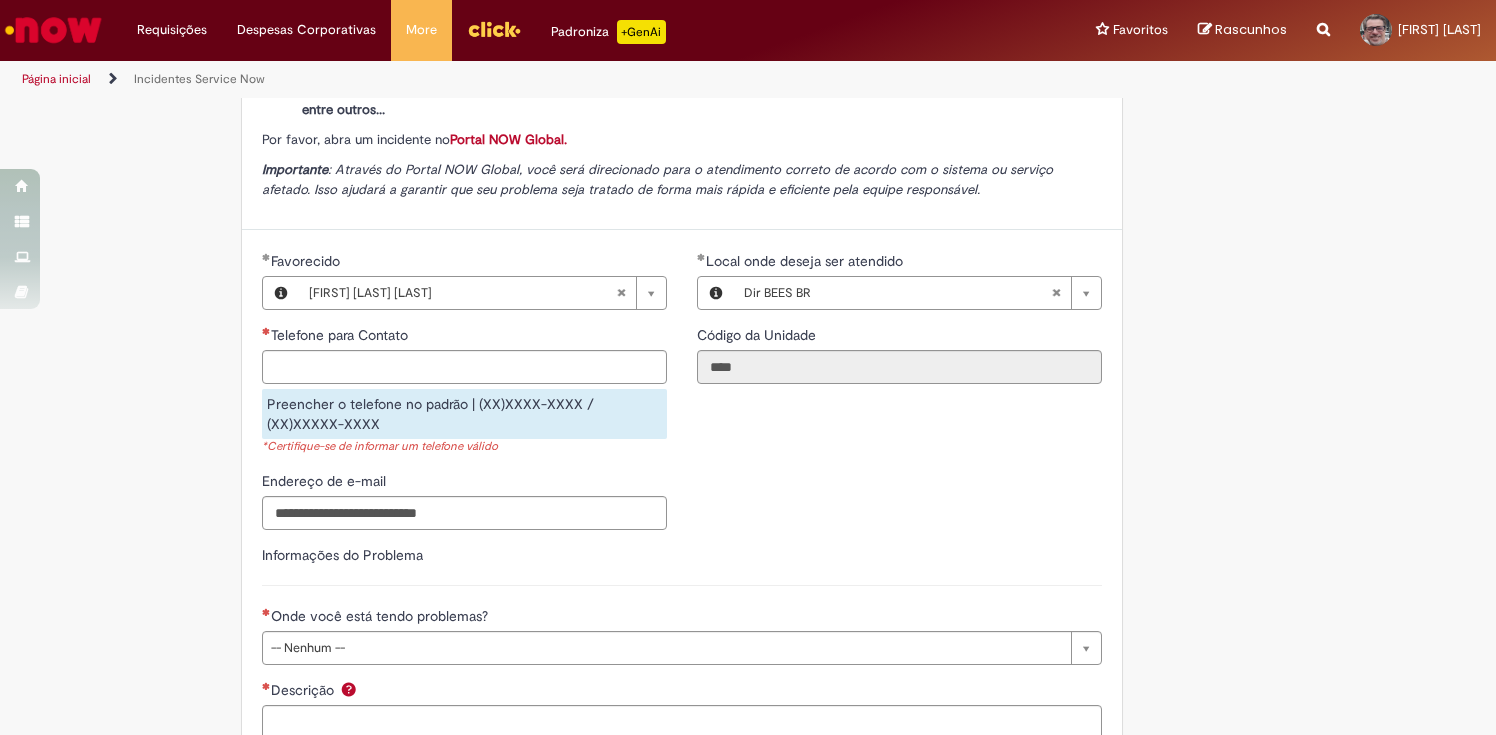 scroll, scrollTop: 584, scrollLeft: 0, axis: vertical 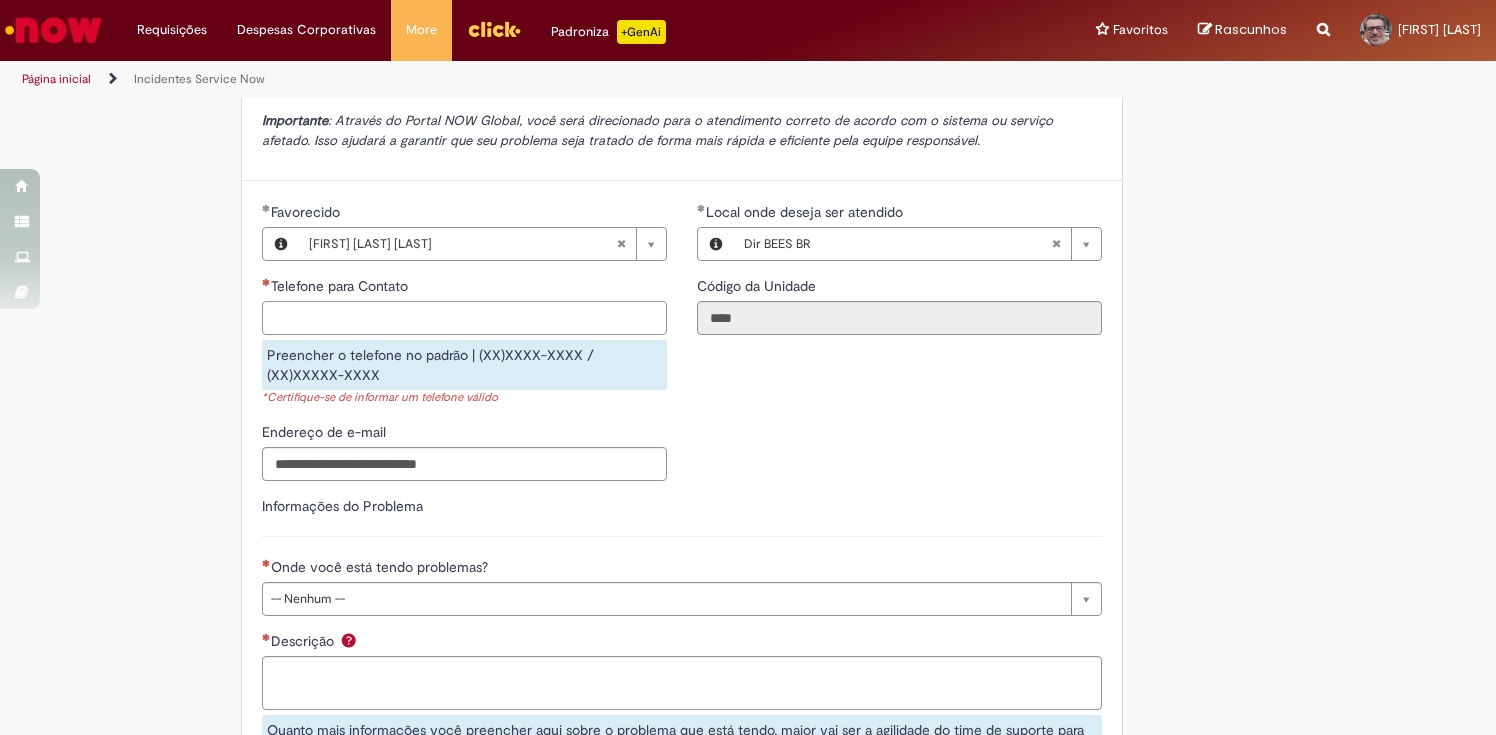 click on "Telefone para Contato" at bounding box center [464, 318] 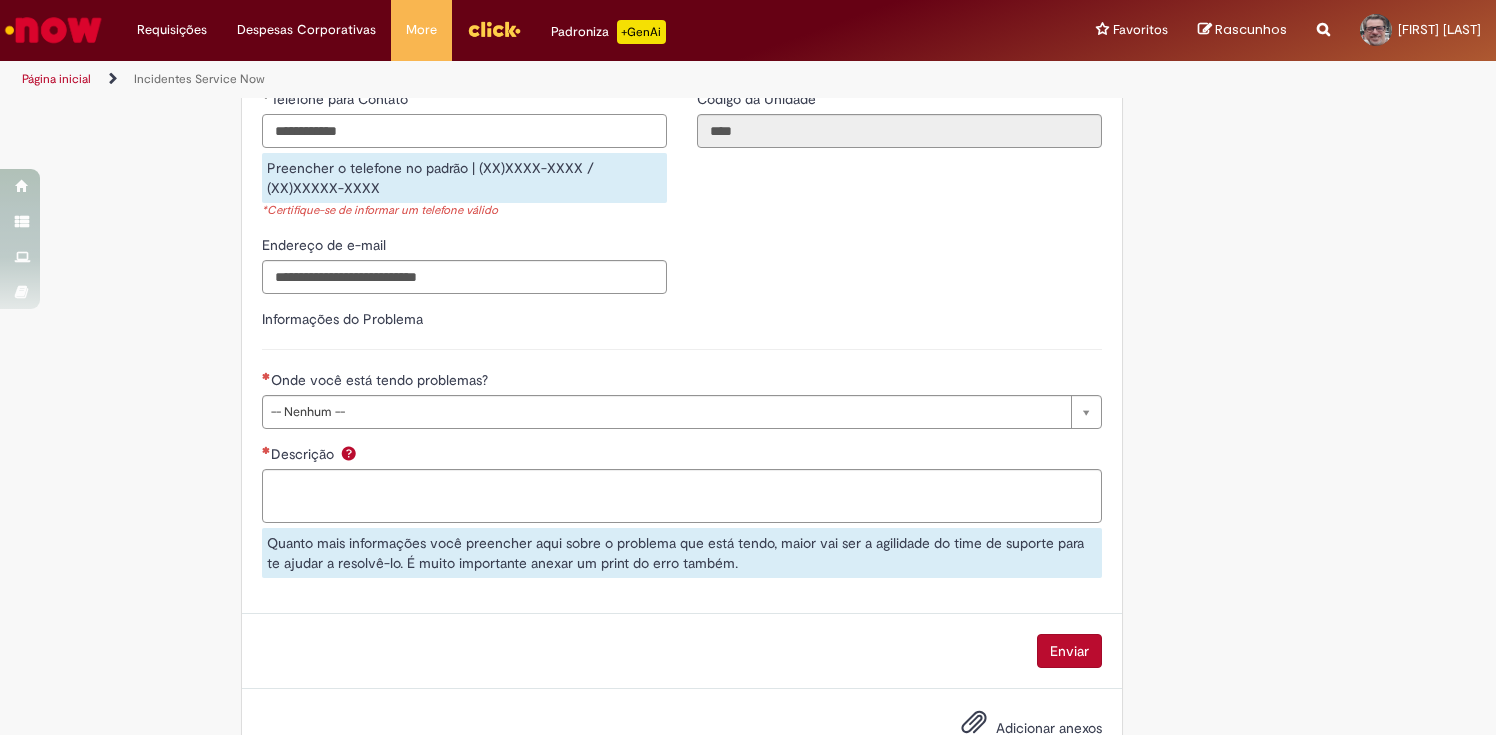 scroll, scrollTop: 774, scrollLeft: 0, axis: vertical 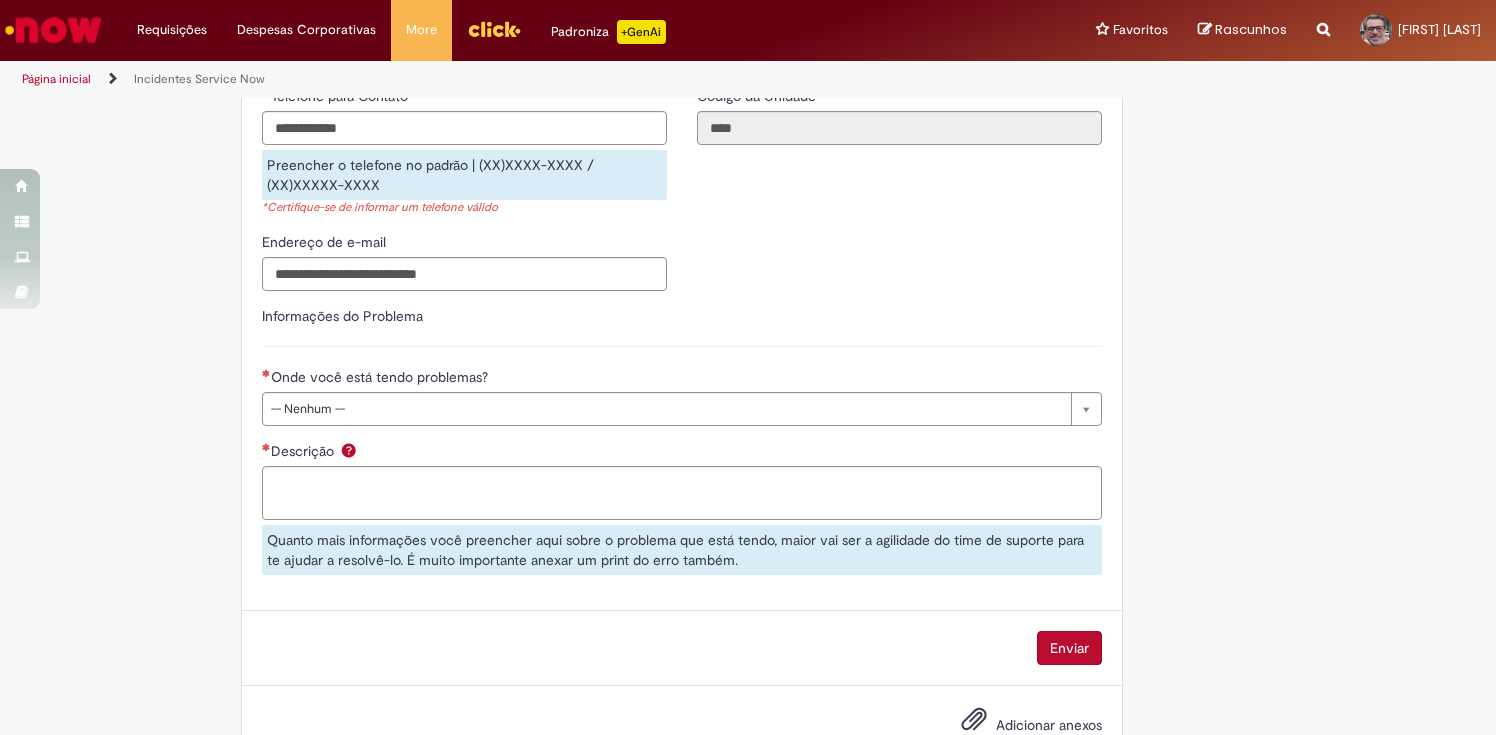 type on "**********" 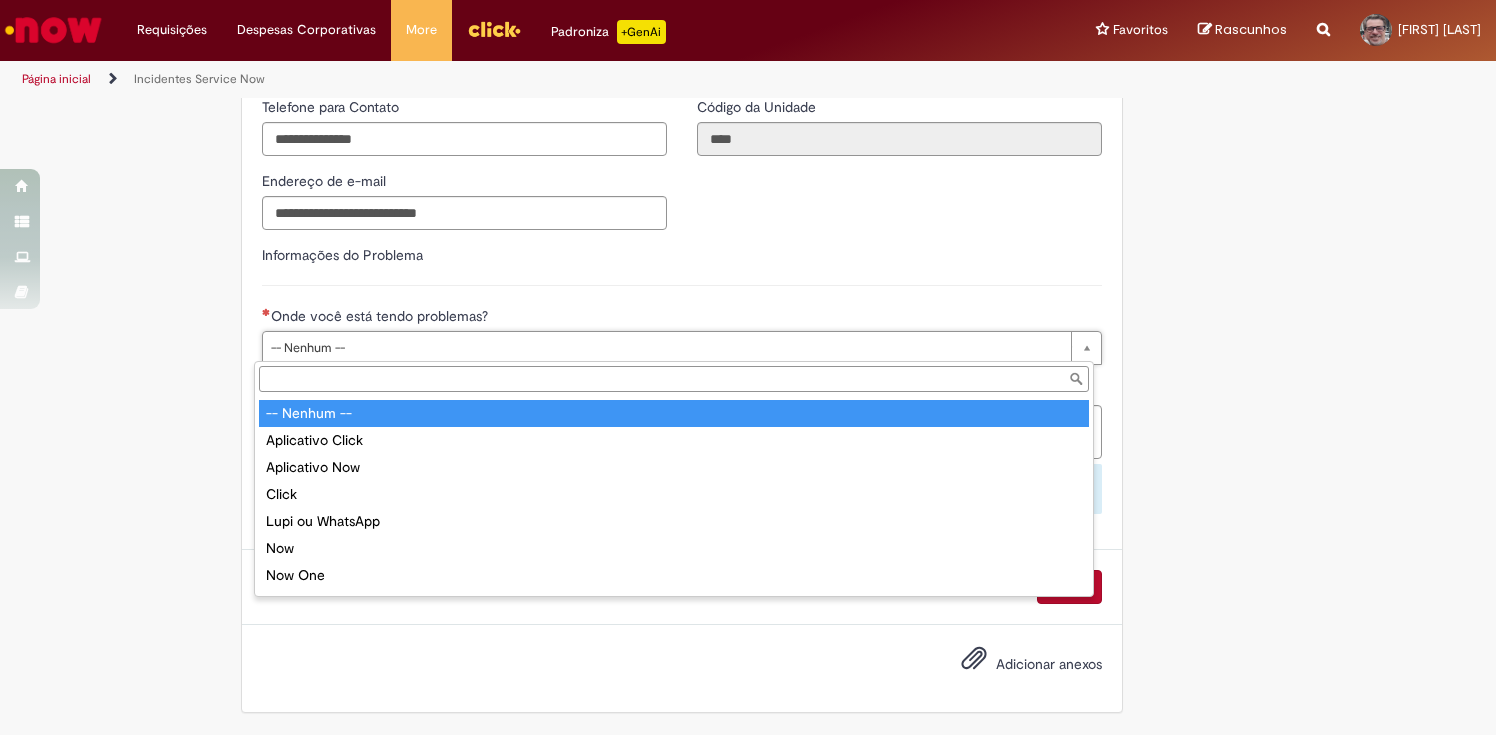 scroll, scrollTop: 763, scrollLeft: 0, axis: vertical 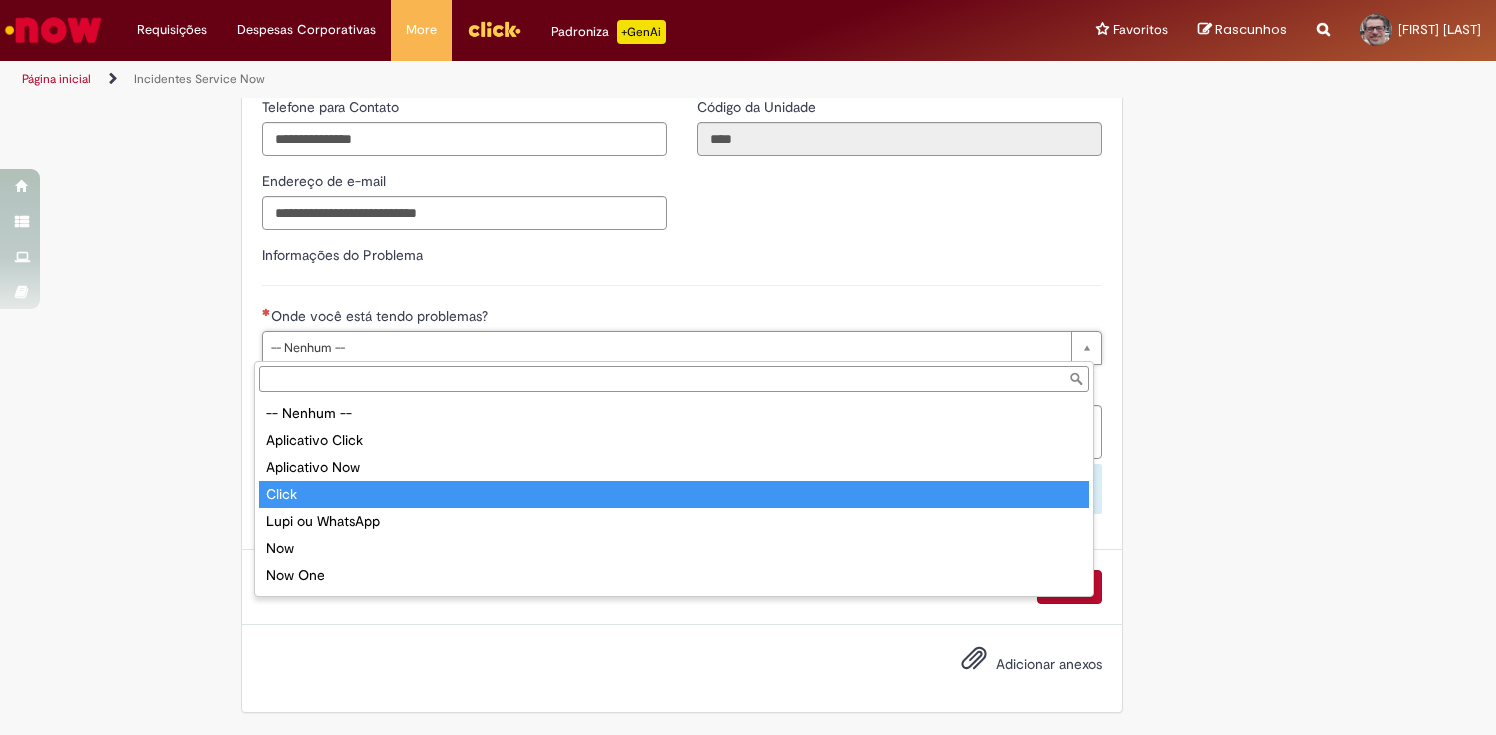 type on "*****" 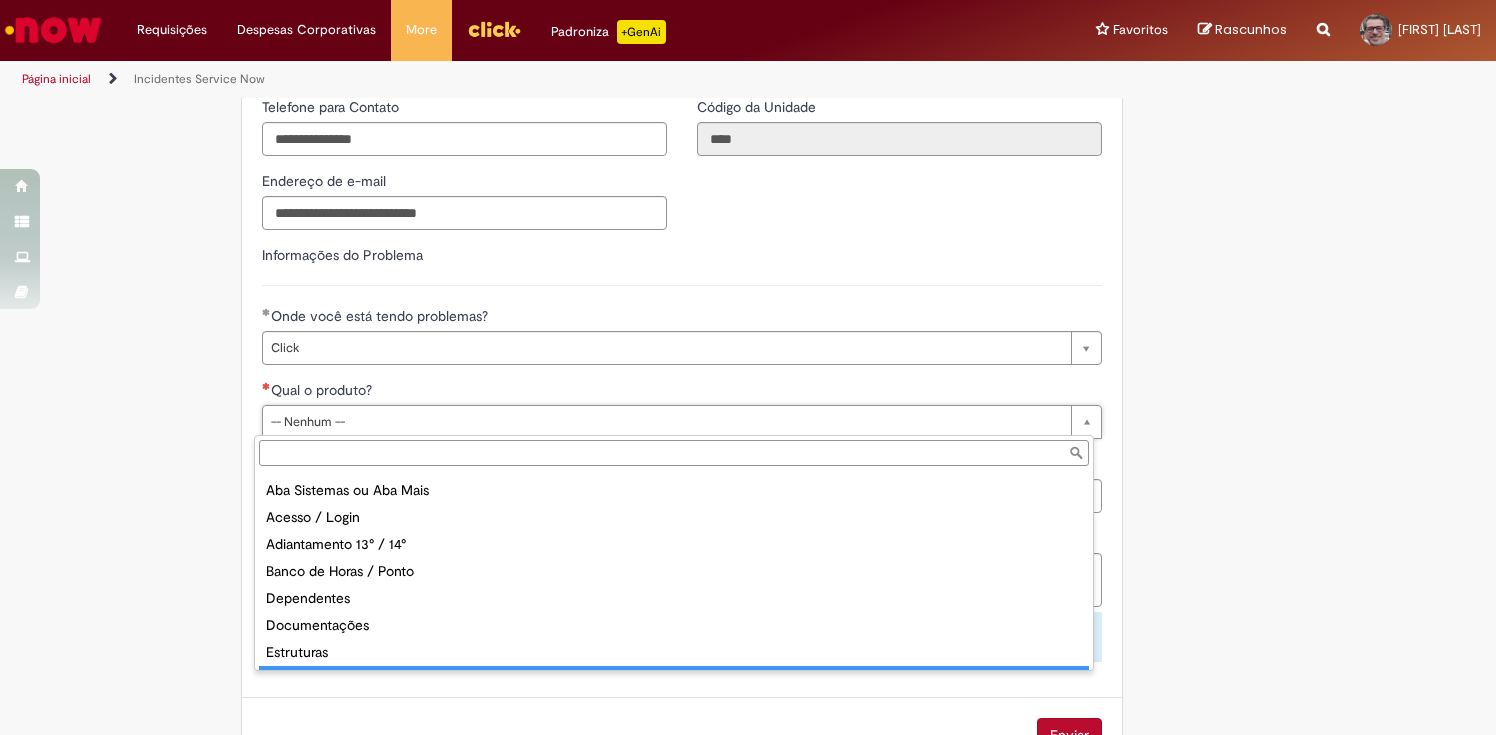 scroll, scrollTop: 0, scrollLeft: 0, axis: both 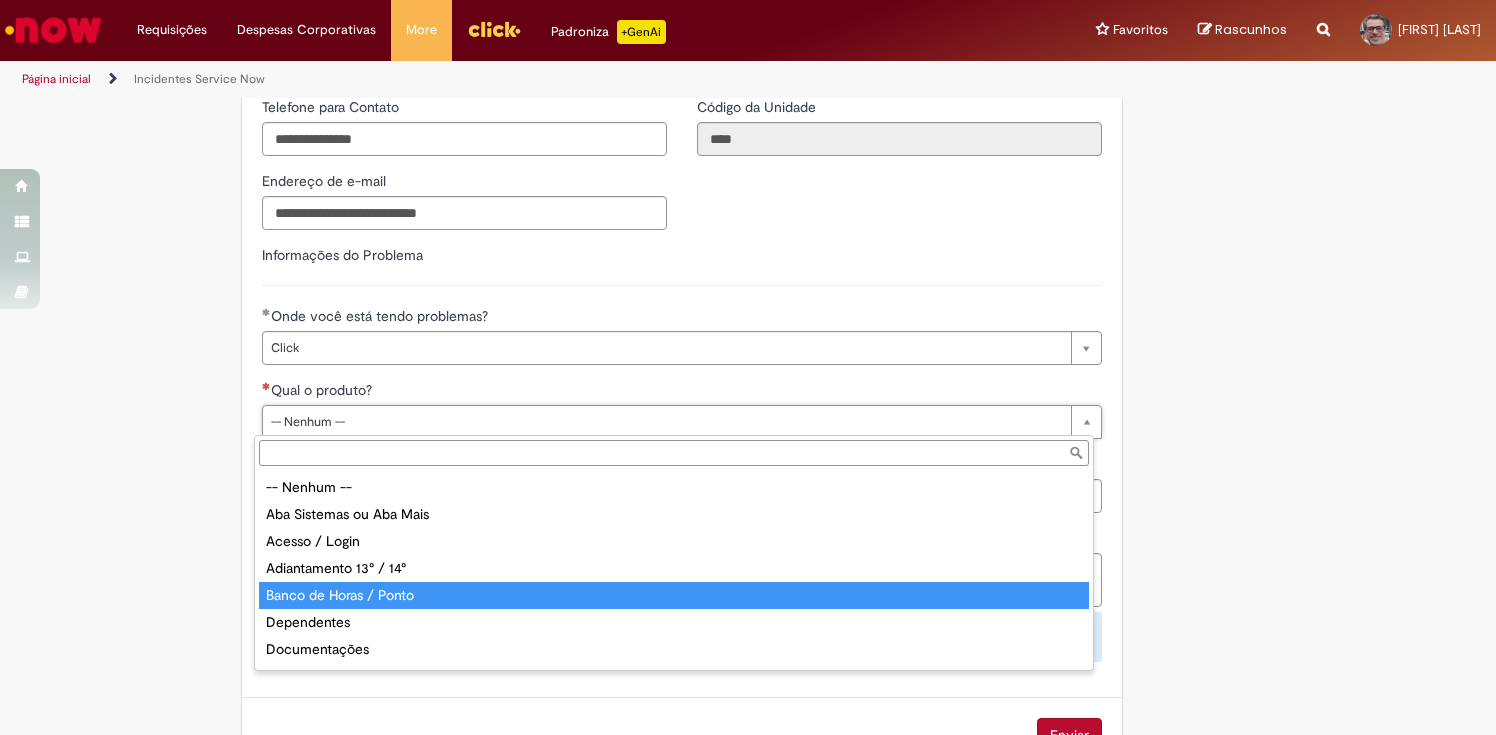type on "**********" 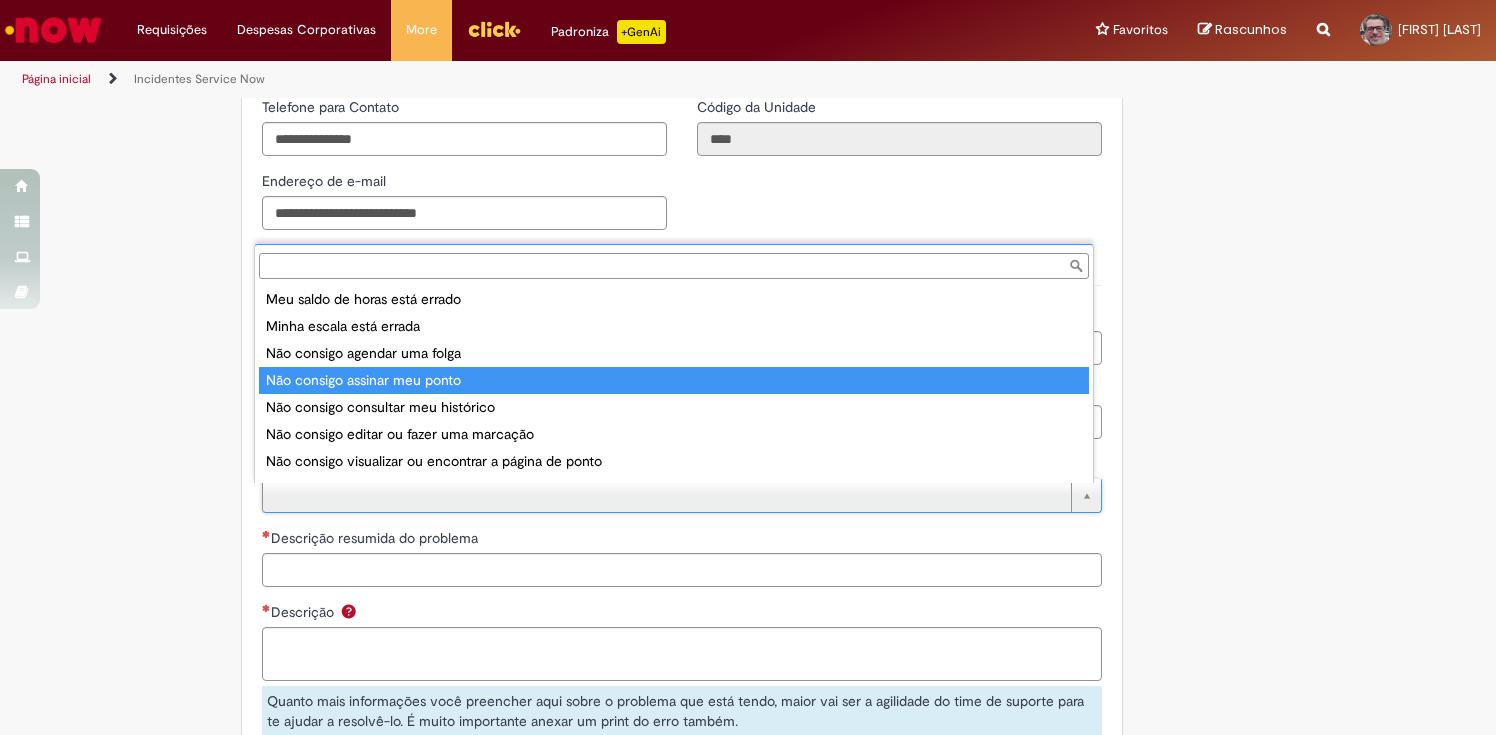 scroll, scrollTop: 82, scrollLeft: 0, axis: vertical 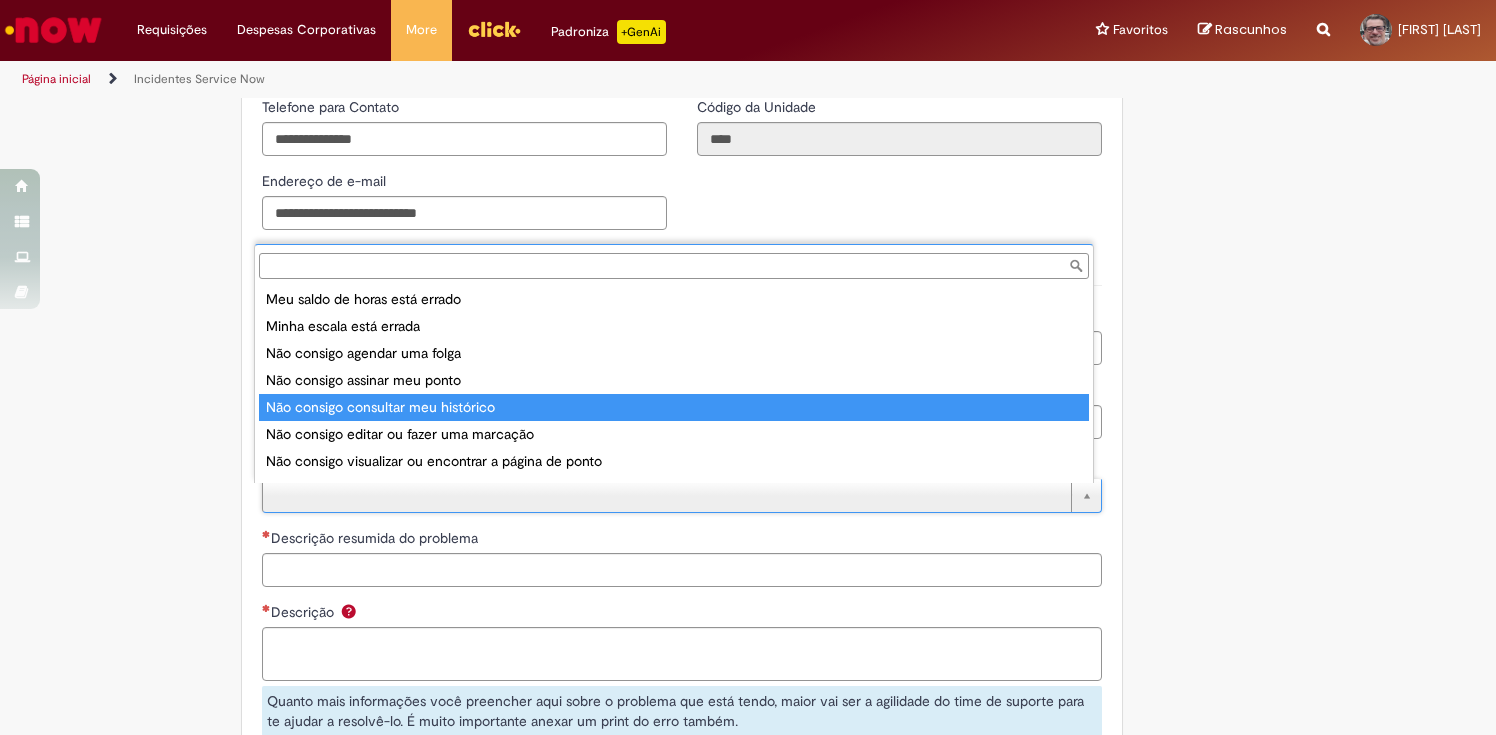 type on "**********" 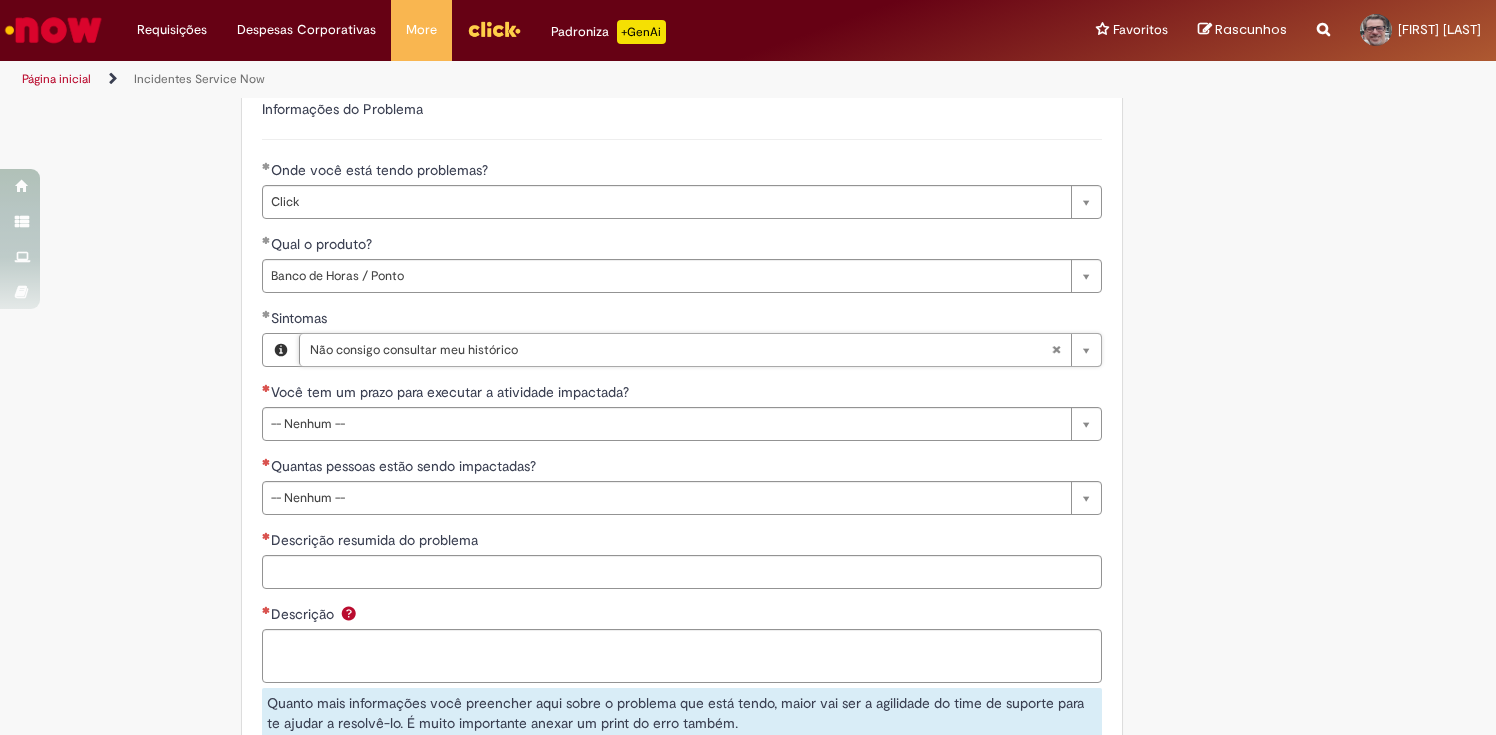 scroll, scrollTop: 913, scrollLeft: 0, axis: vertical 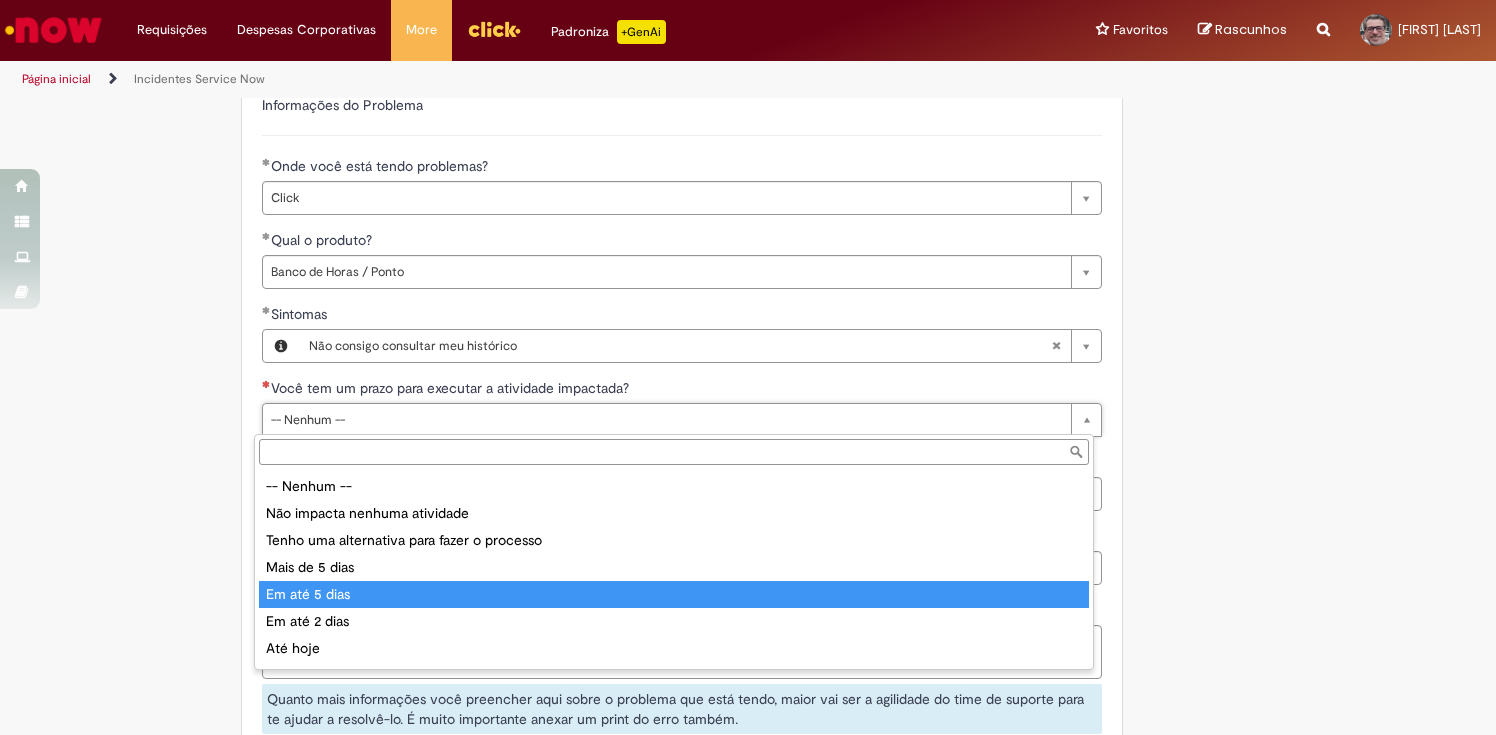 type on "**********" 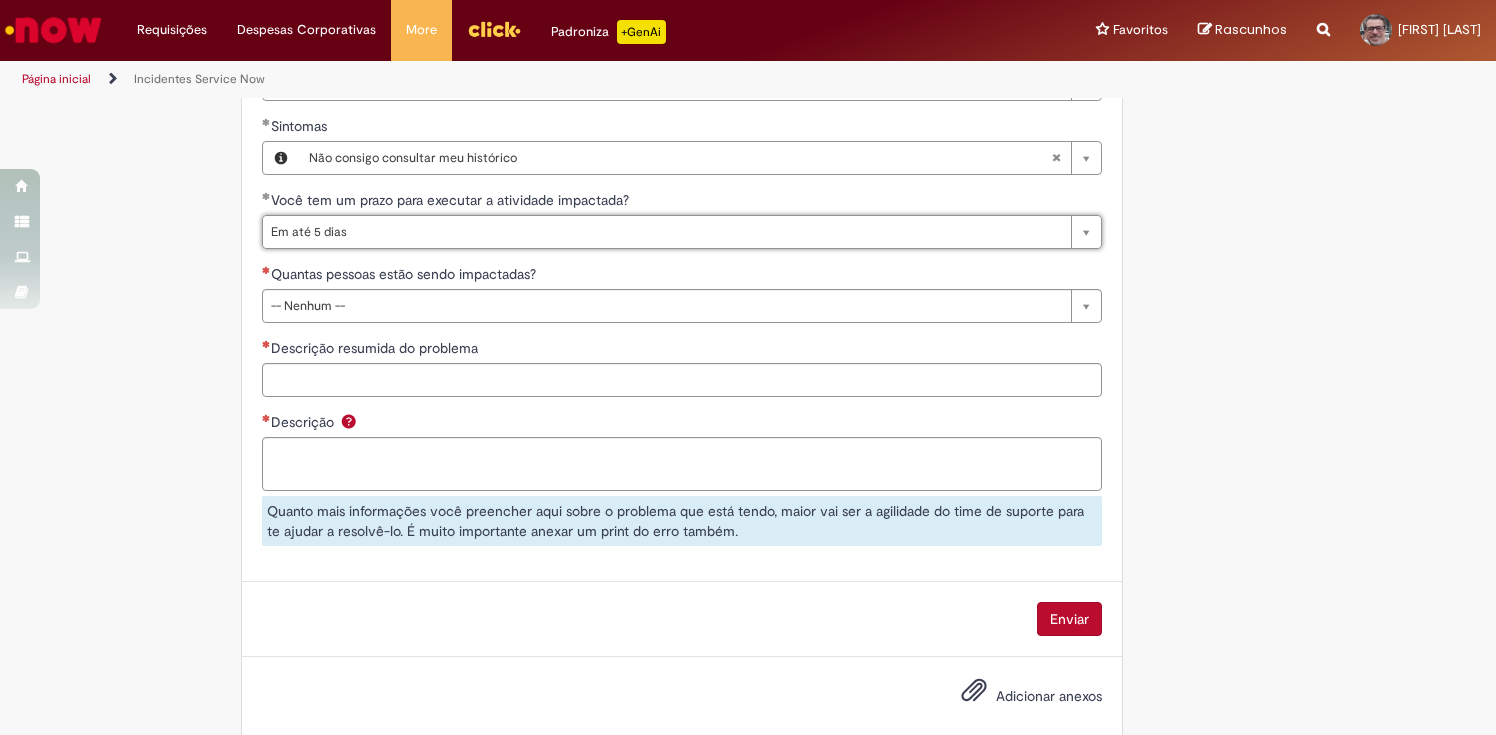scroll, scrollTop: 1127, scrollLeft: 0, axis: vertical 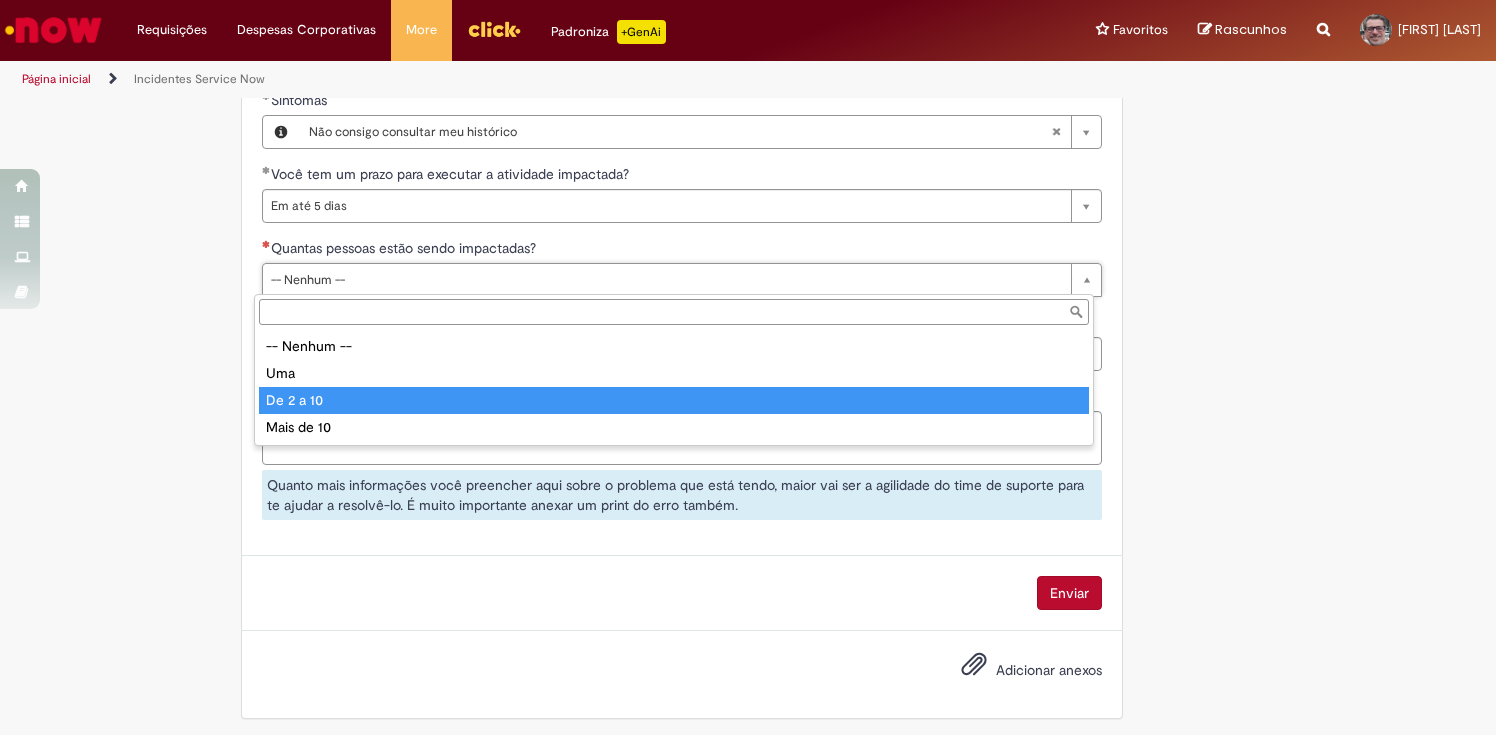 type on "*********" 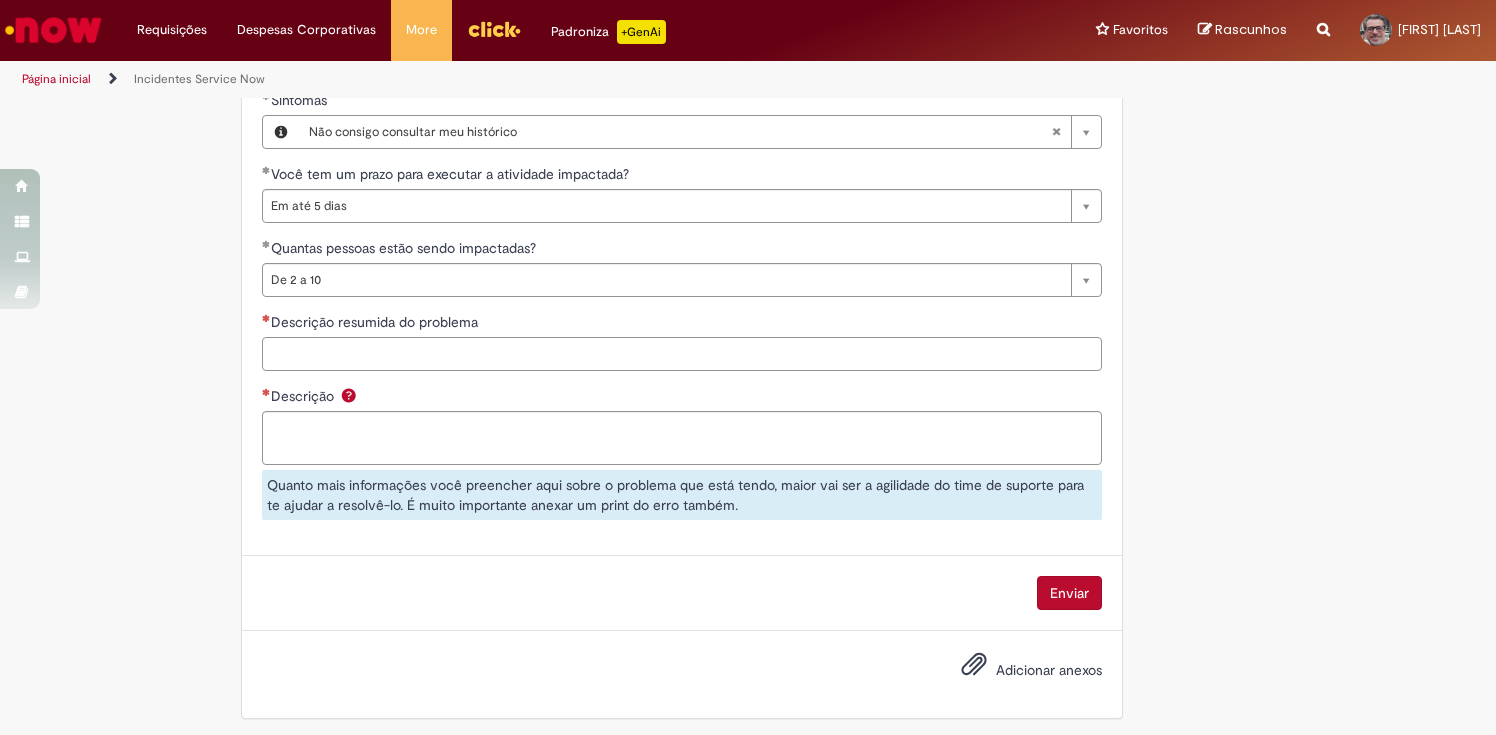 click on "Descrição resumida do problema" at bounding box center [682, 354] 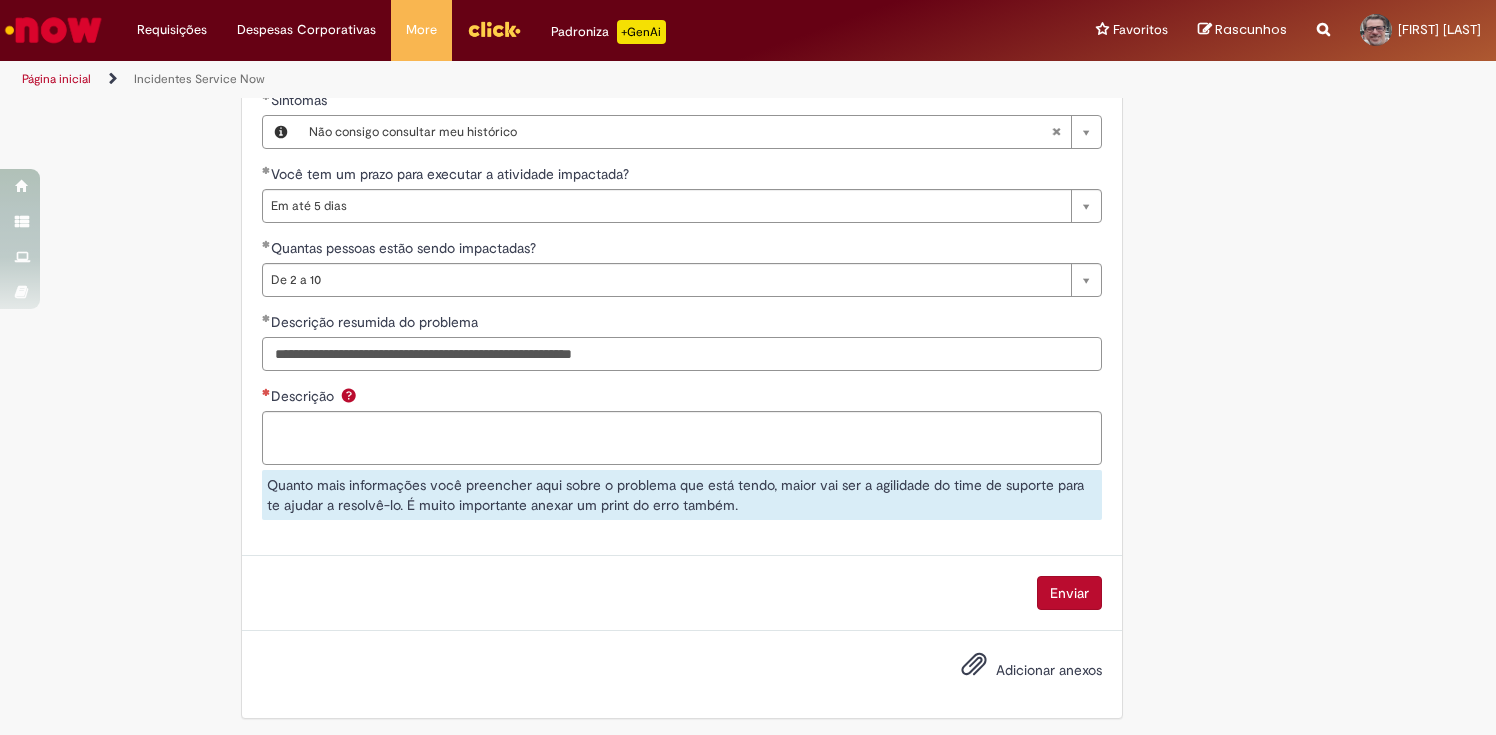 type on "**********" 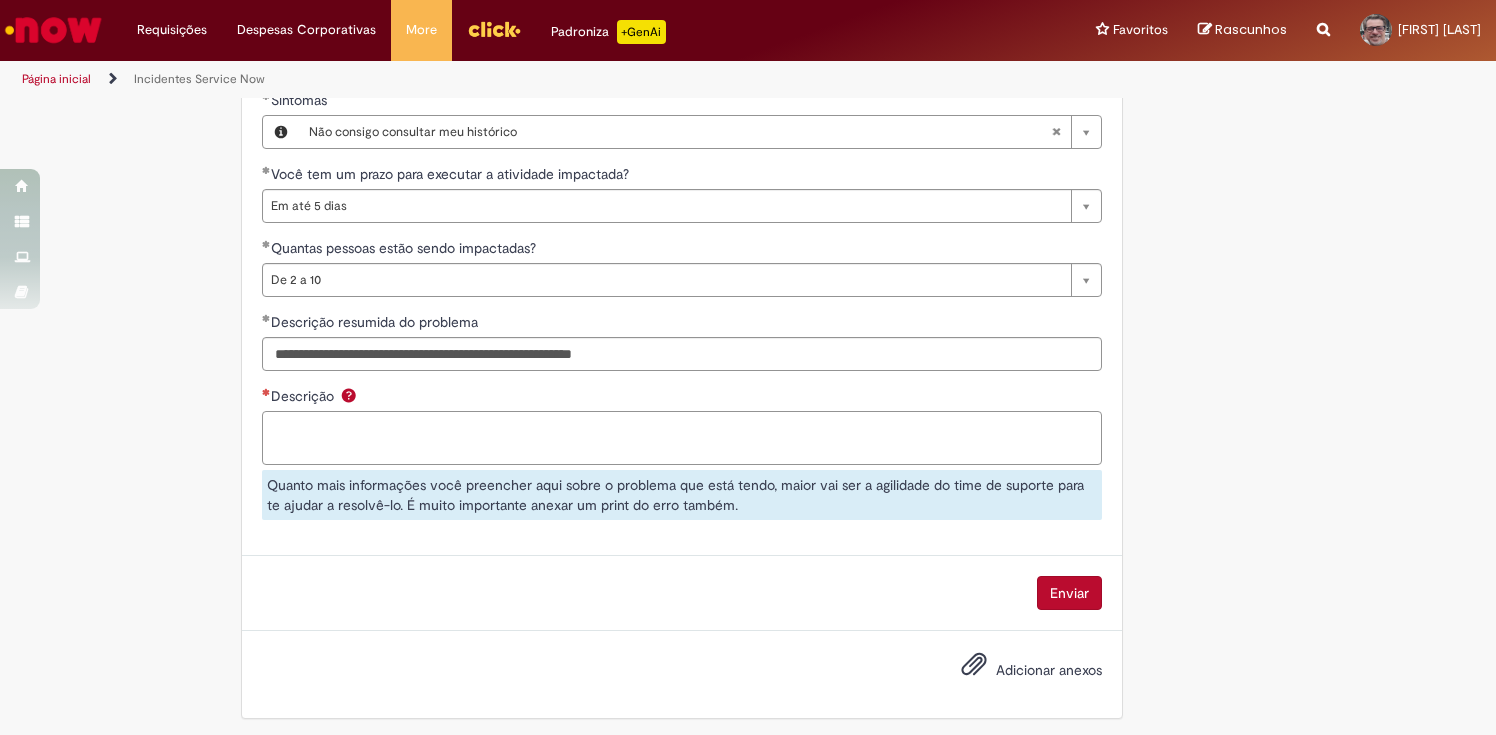 click on "Descrição" at bounding box center (682, 438) 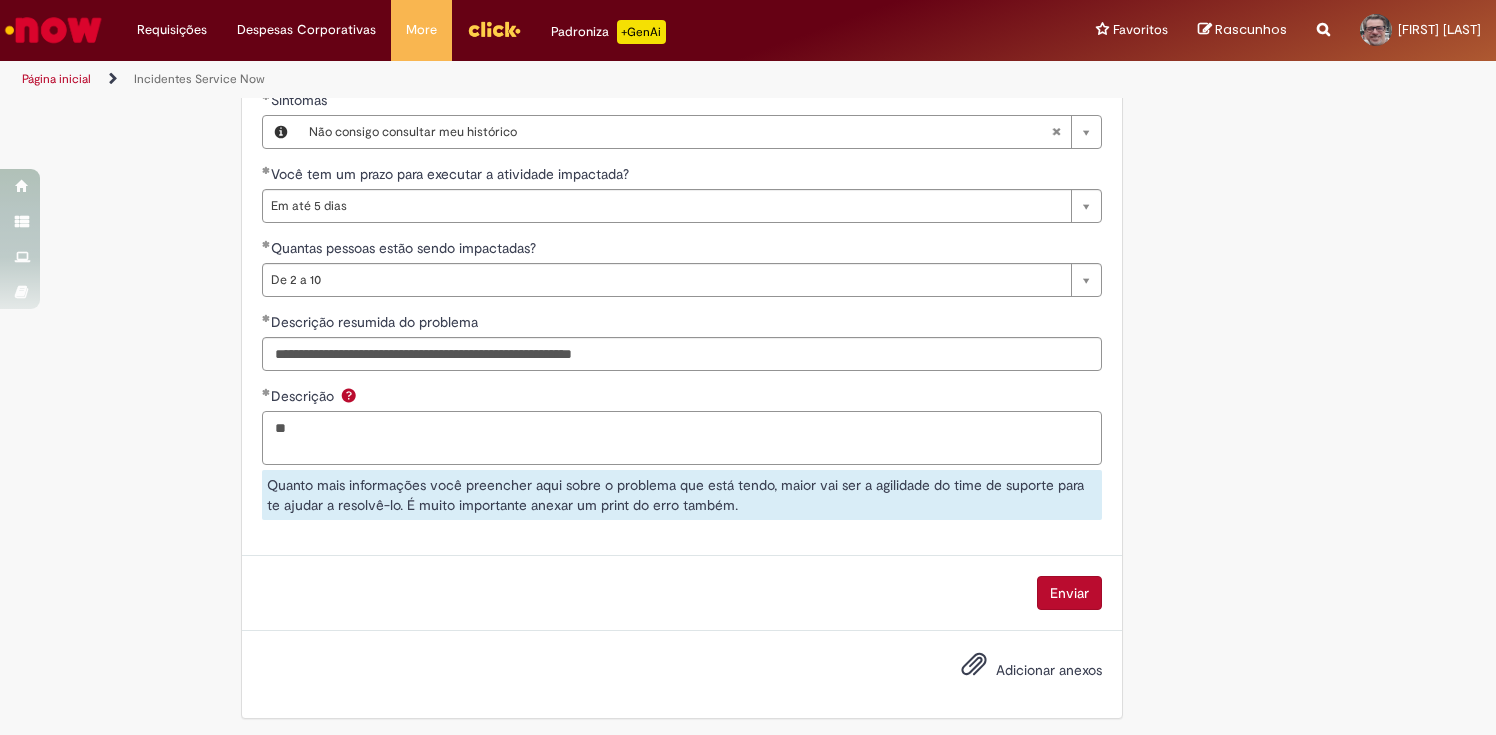 type on "*" 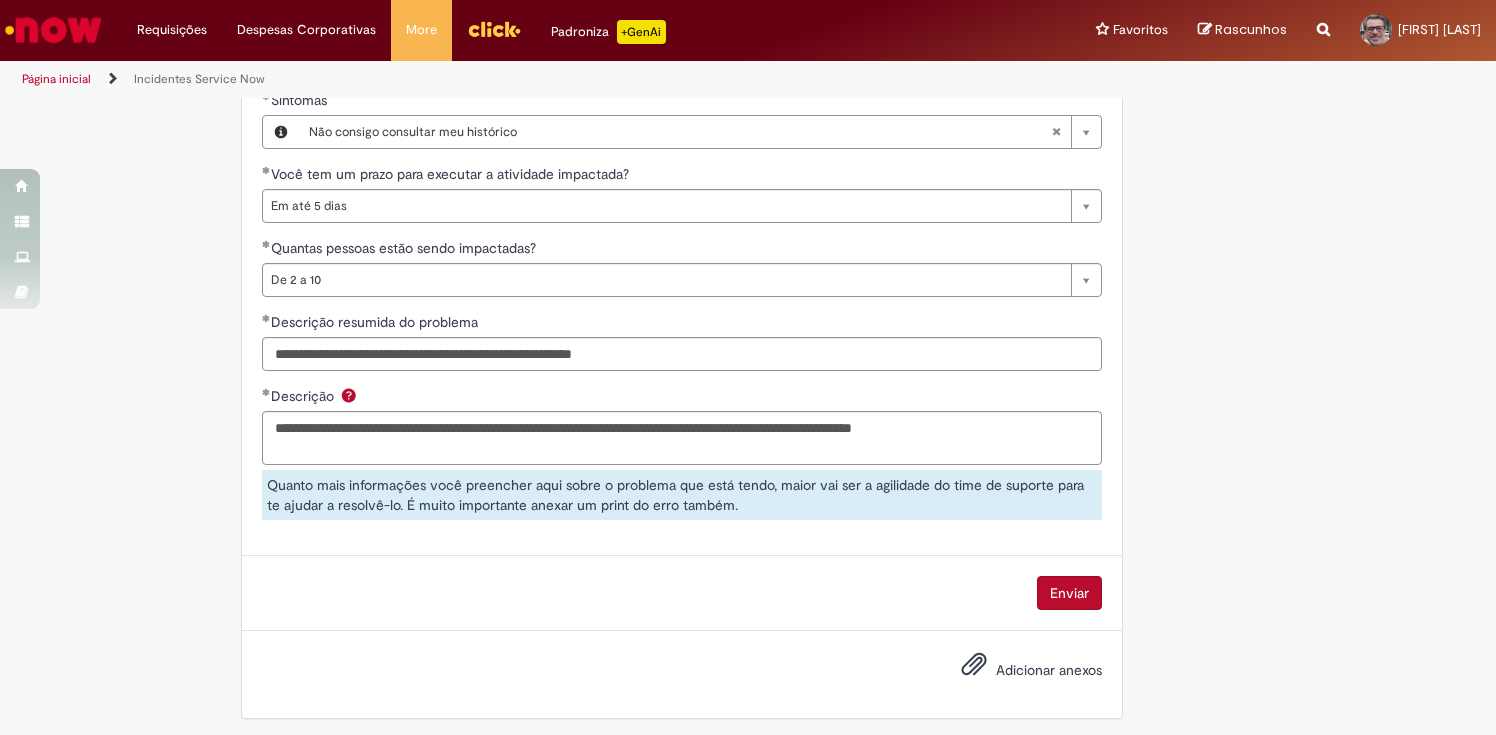 scroll, scrollTop: 1078, scrollLeft: 0, axis: vertical 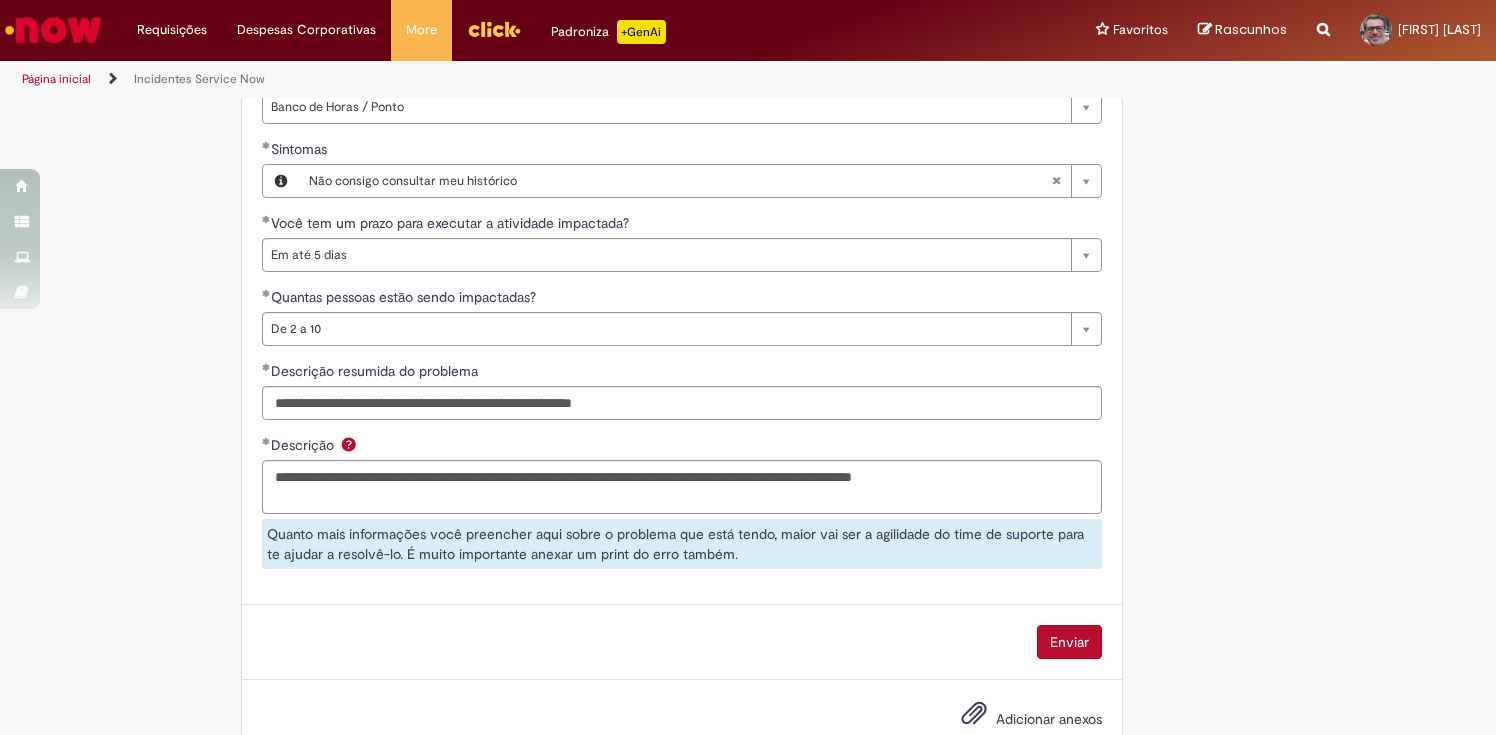 click on "Adicionar anexos" at bounding box center [1049, 720] 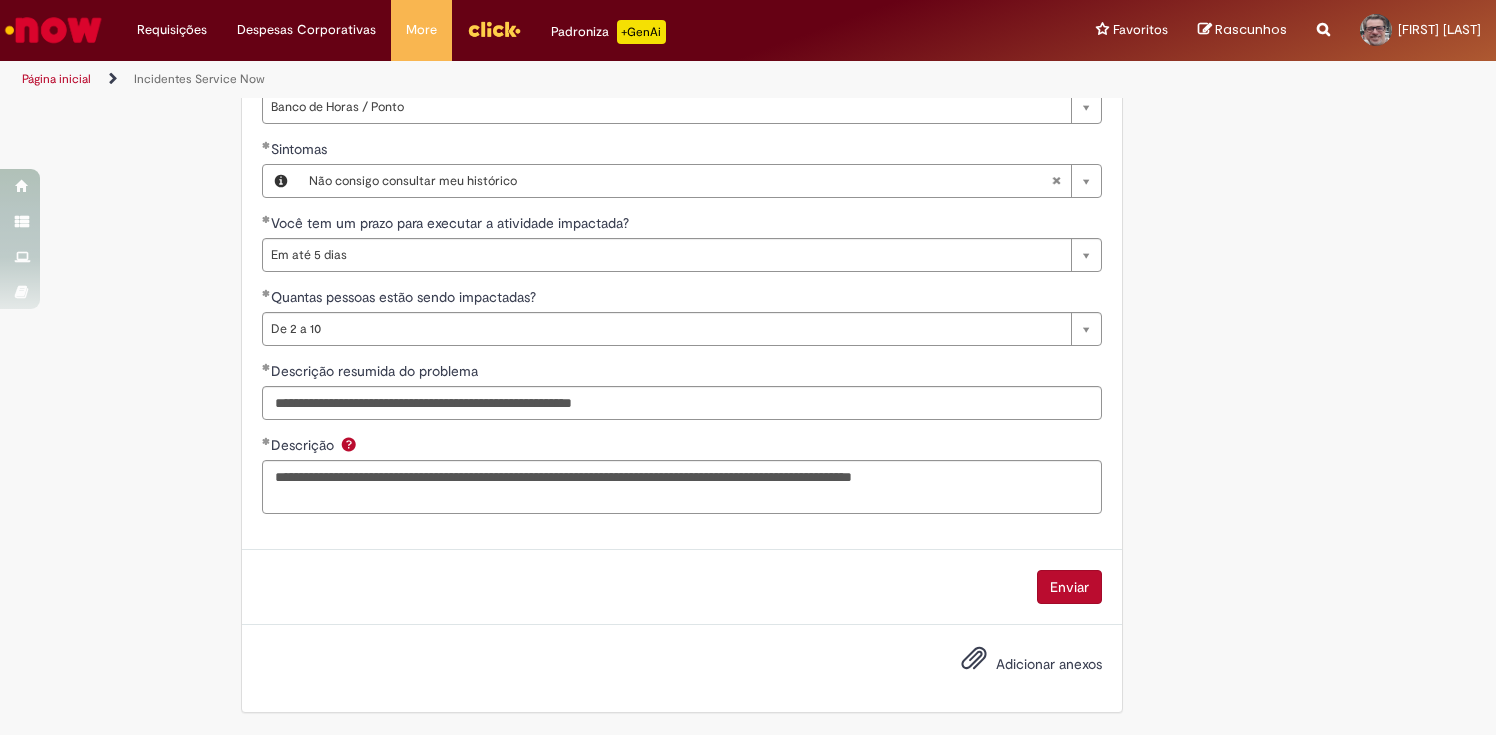 click on "Adicionar anexos" at bounding box center (1049, 665) 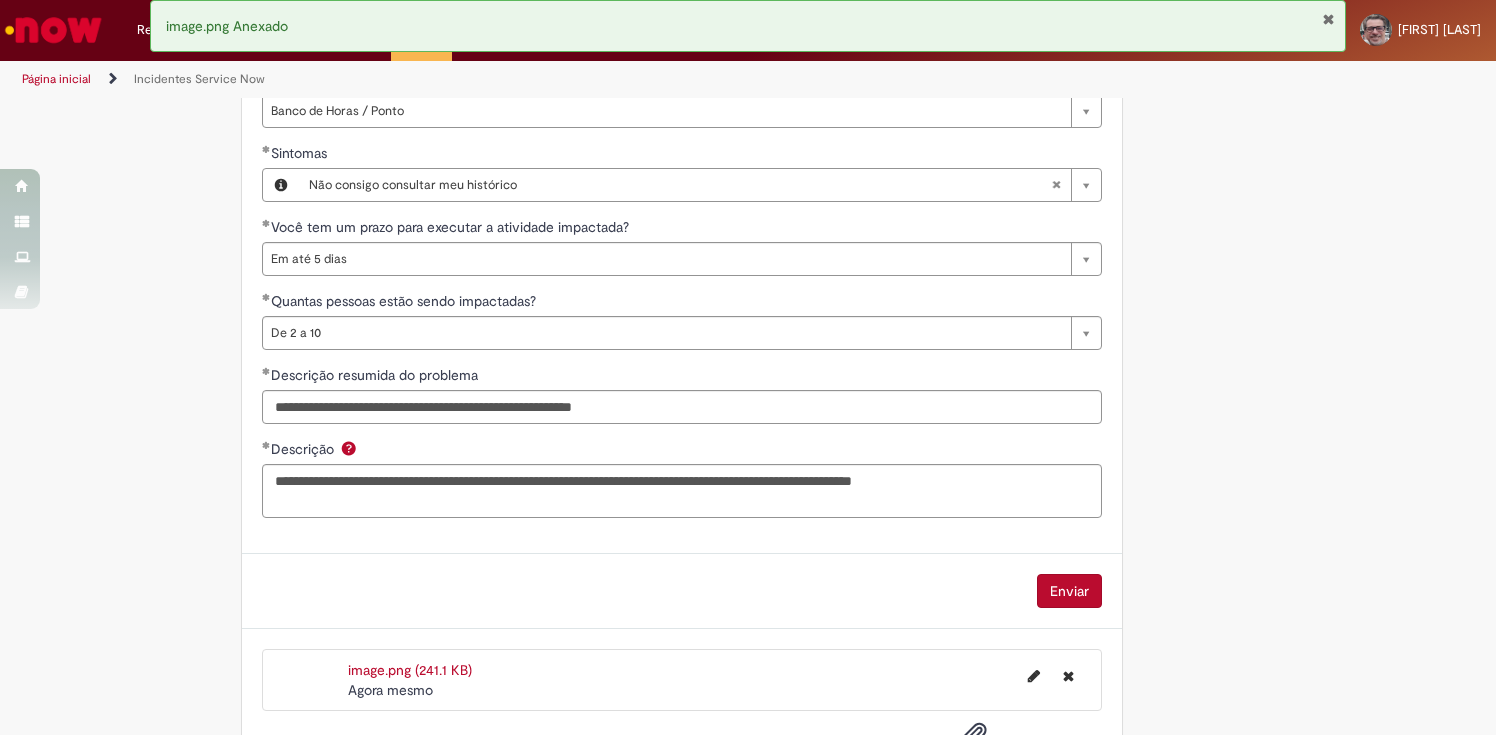 scroll, scrollTop: 1150, scrollLeft: 0, axis: vertical 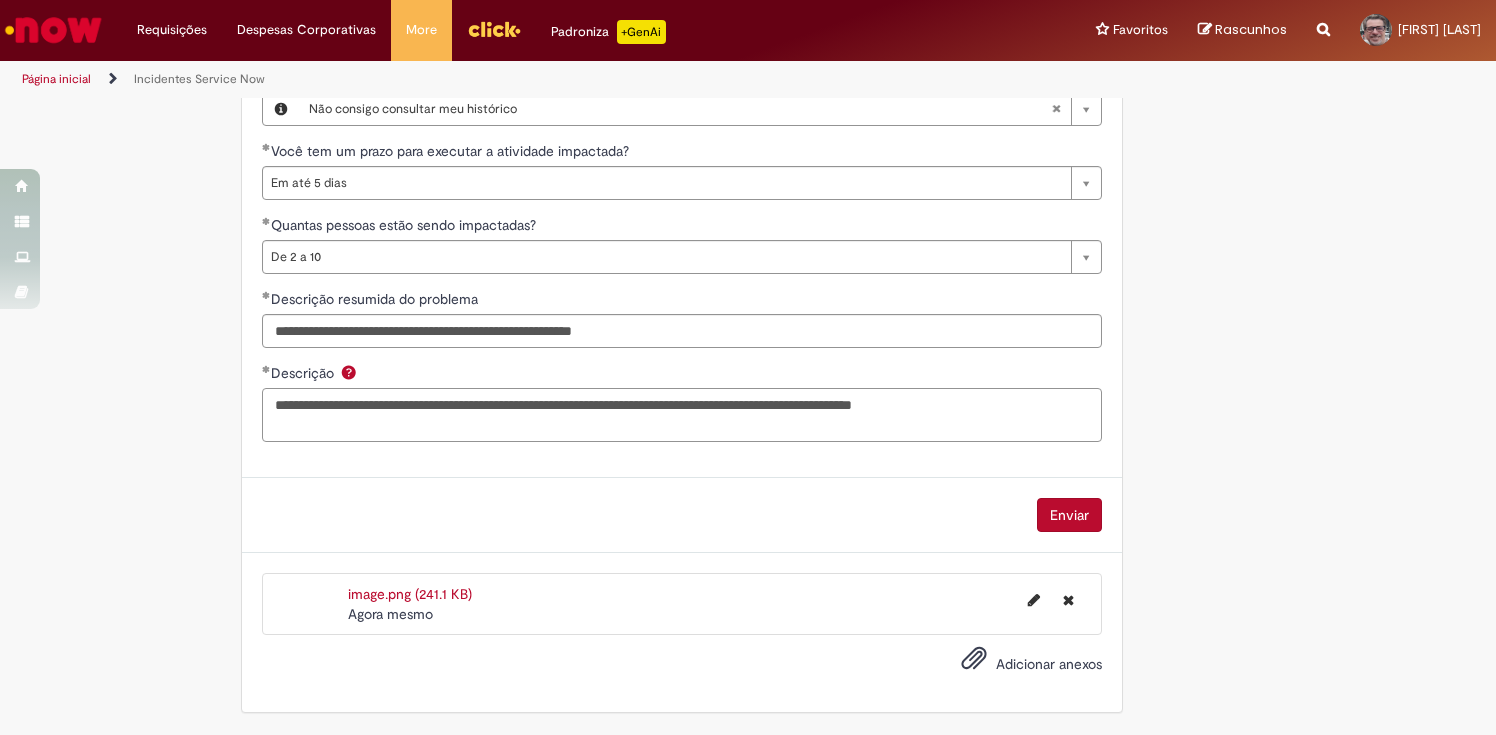 click on "**********" at bounding box center (682, 415) 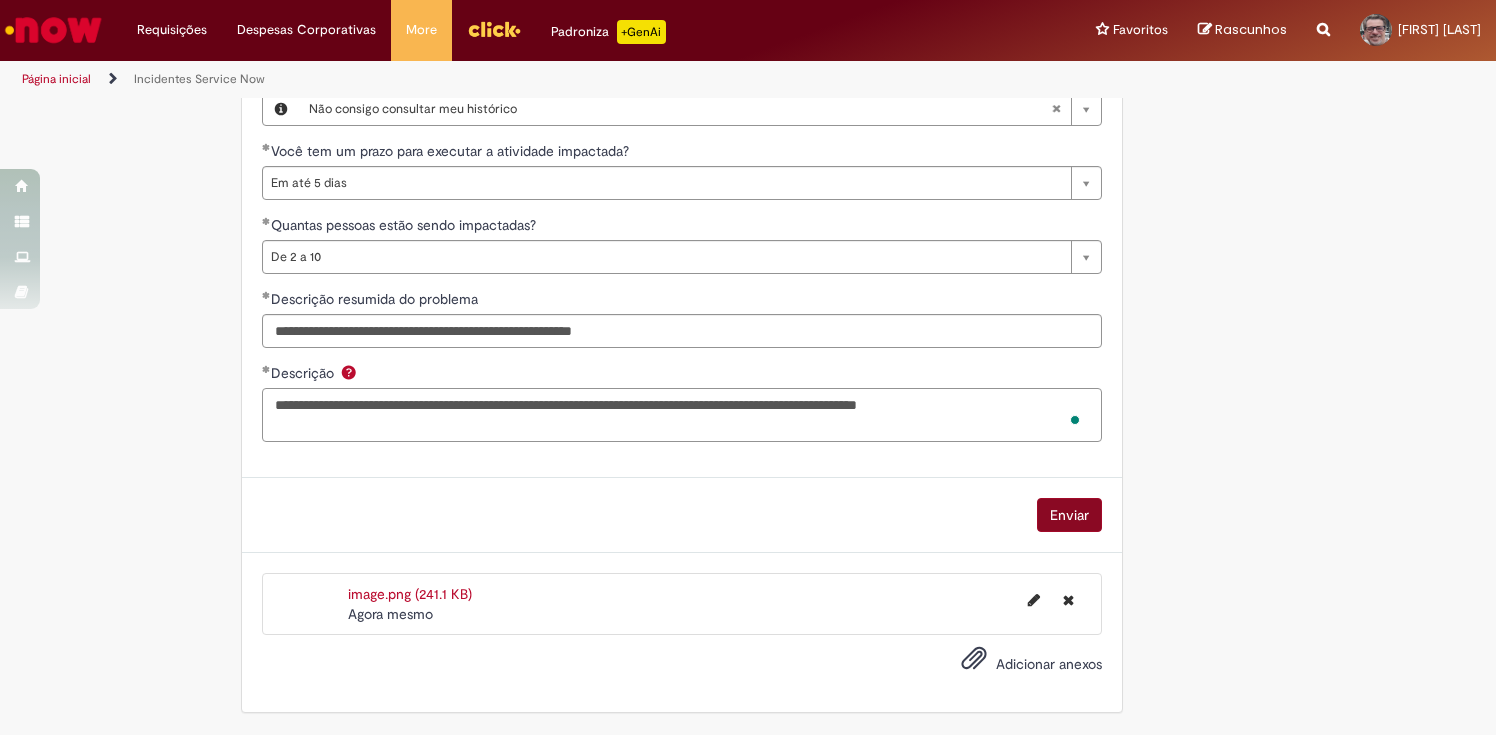 type on "**********" 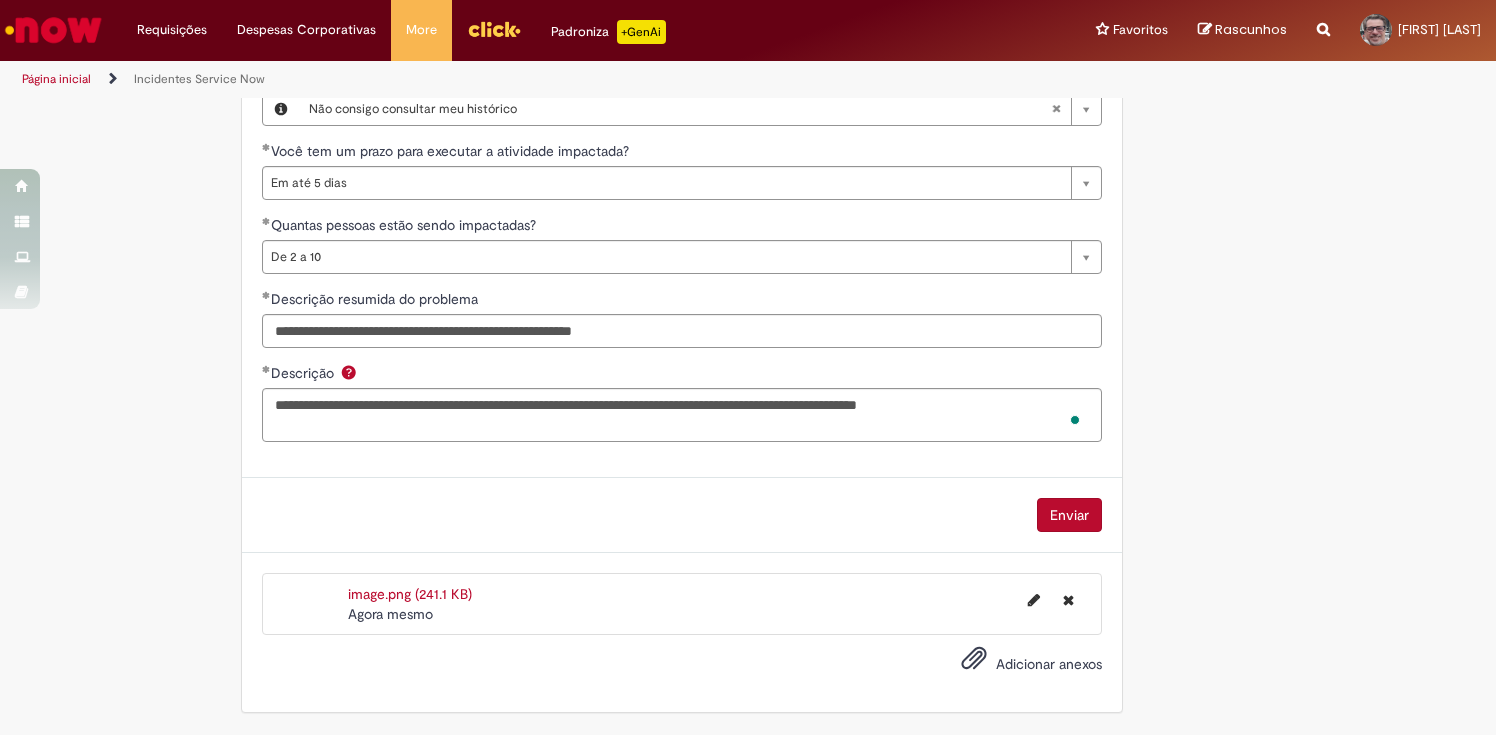 click on "Enviar" at bounding box center (1069, 515) 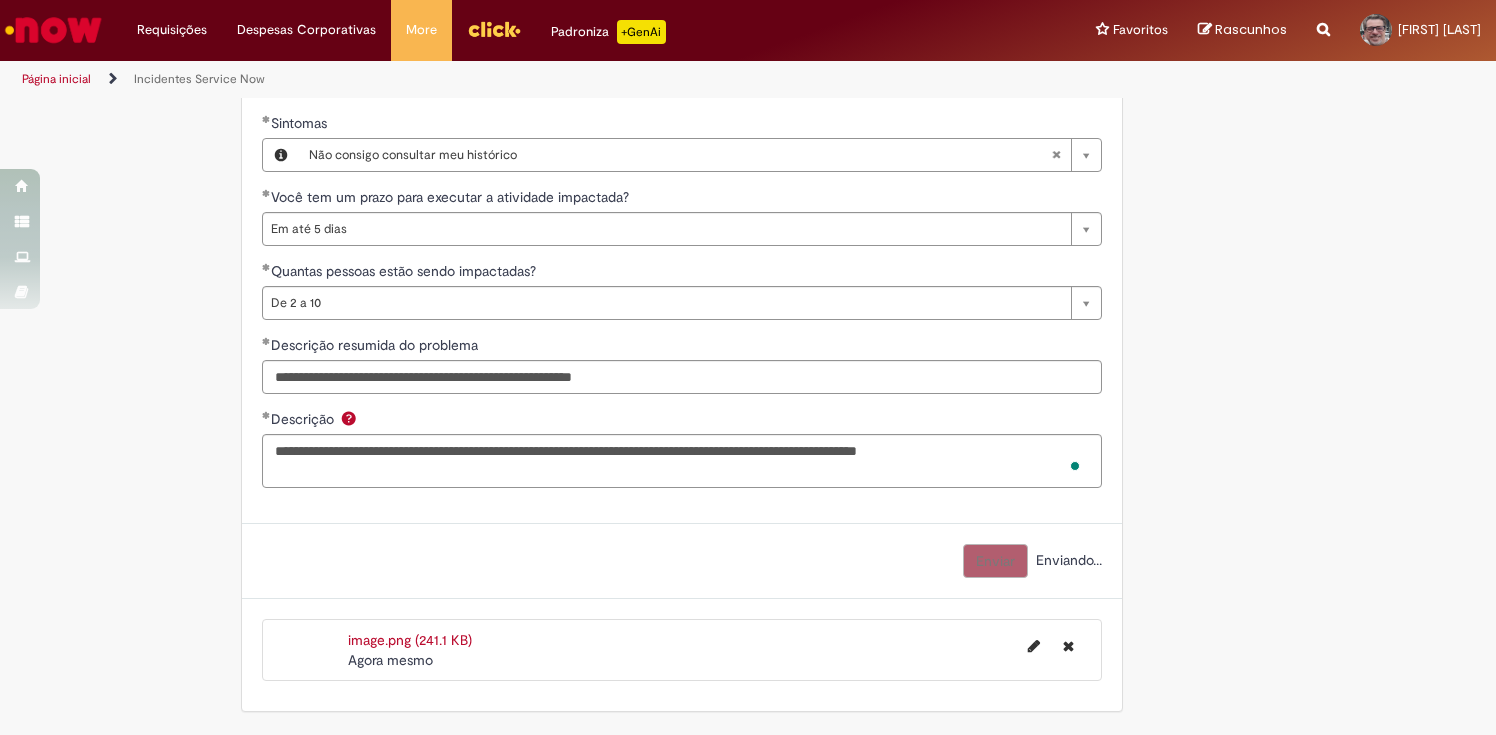 scroll, scrollTop: 1104, scrollLeft: 0, axis: vertical 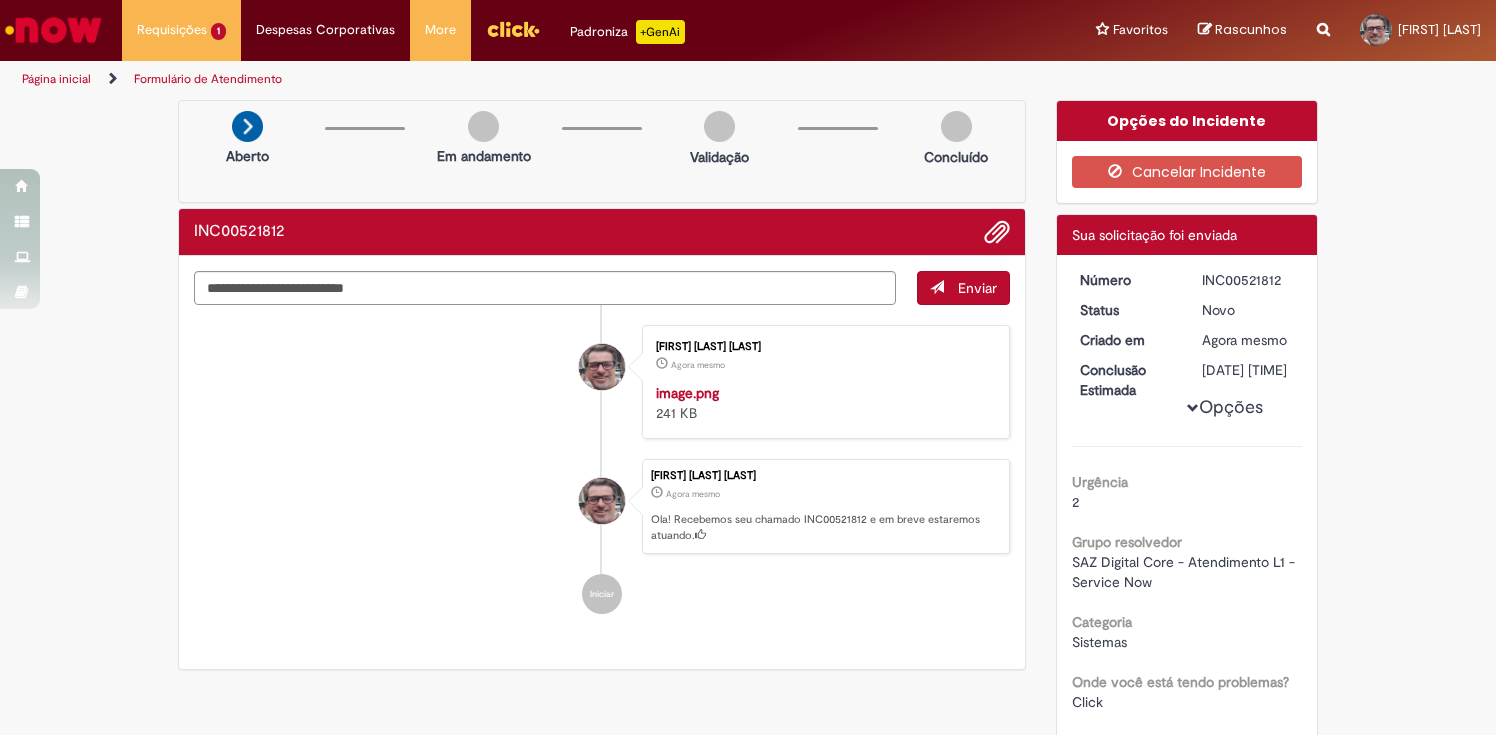 drag, startPoint x: 1198, startPoint y: 276, endPoint x: 1229, endPoint y: 278, distance: 31.06445 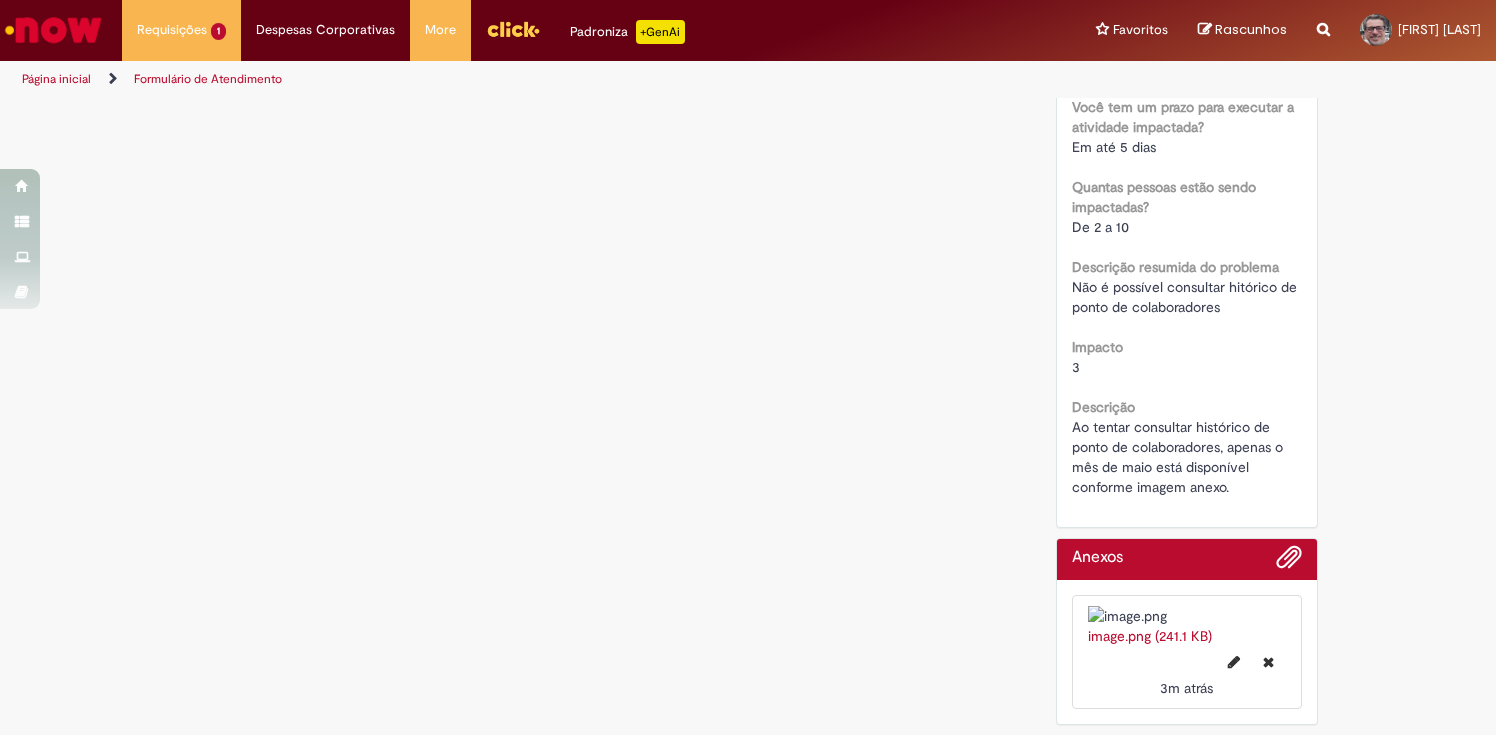scroll, scrollTop: 862, scrollLeft: 0, axis: vertical 